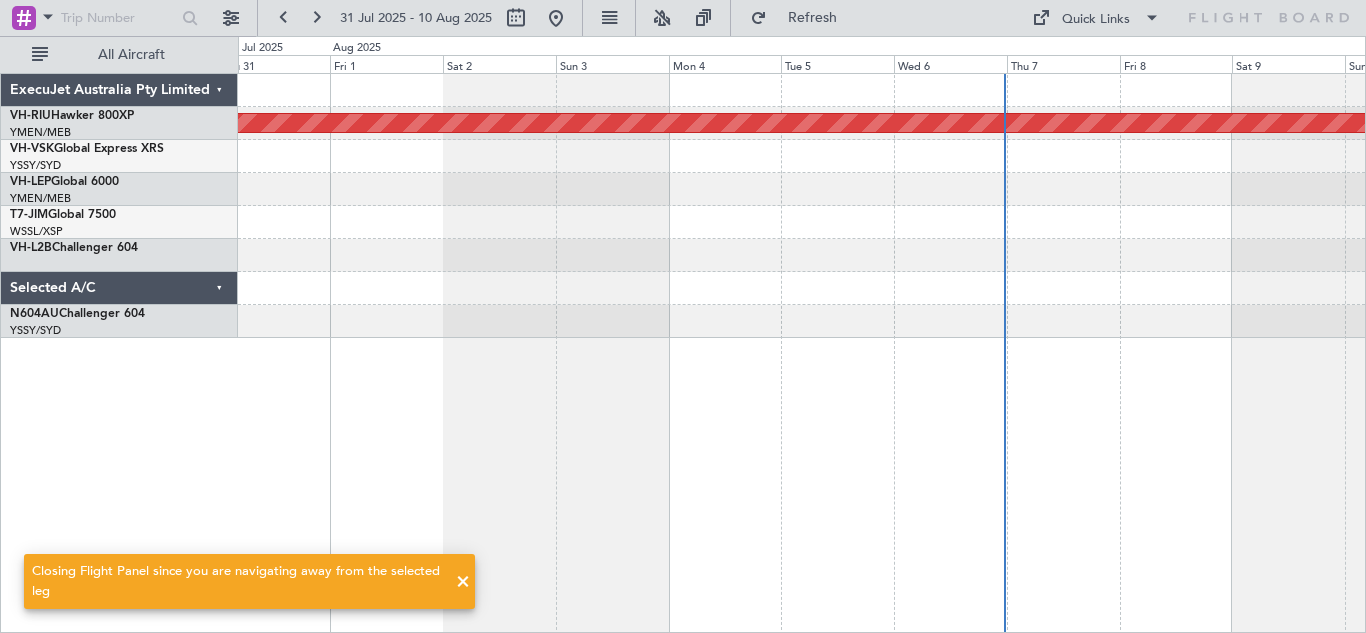 scroll, scrollTop: 0, scrollLeft: 0, axis: both 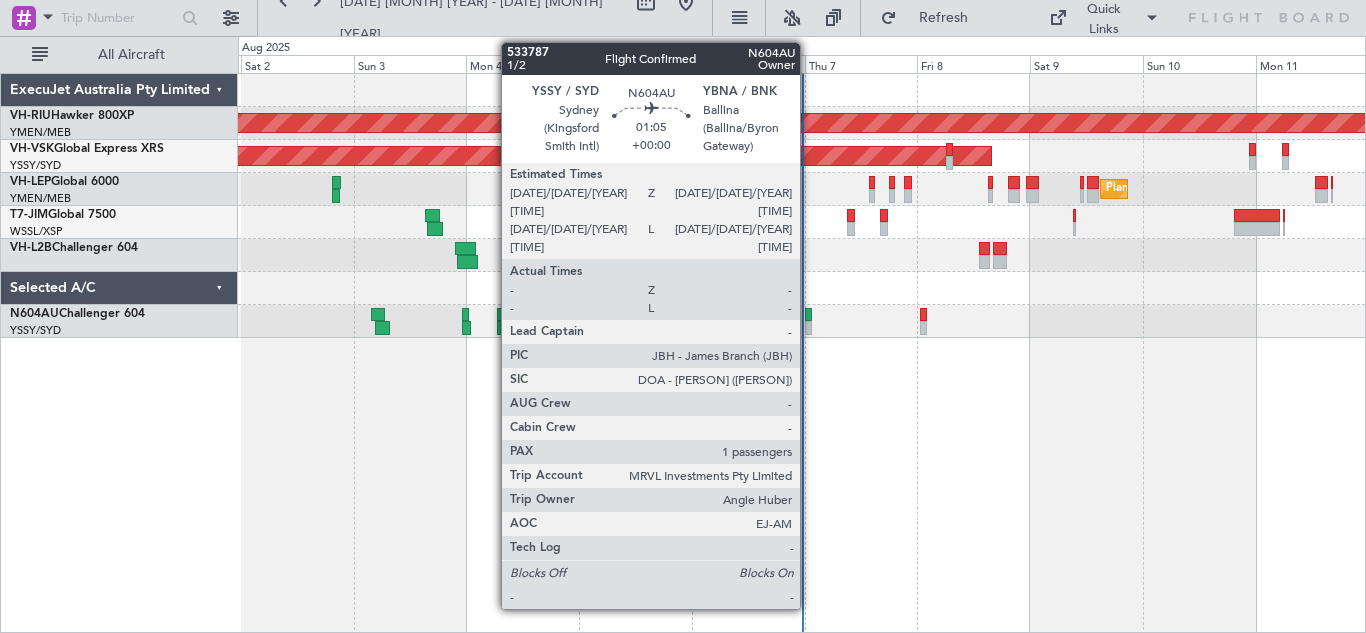 click 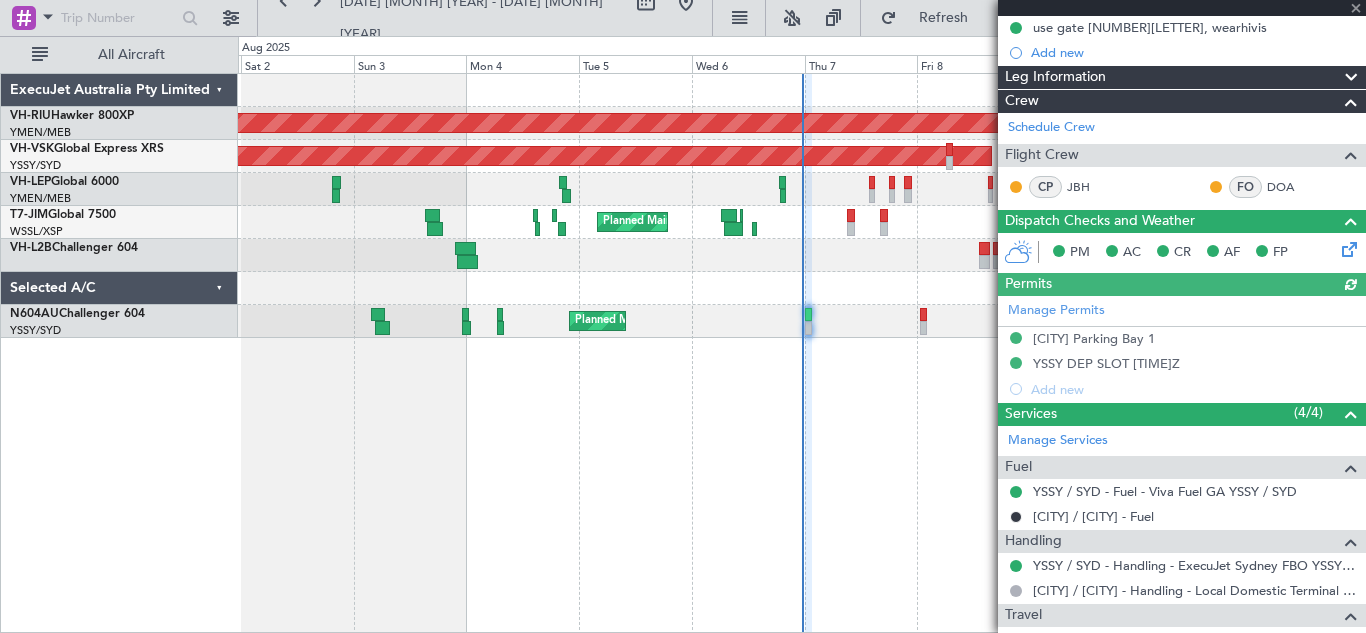 scroll, scrollTop: 373, scrollLeft: 0, axis: vertical 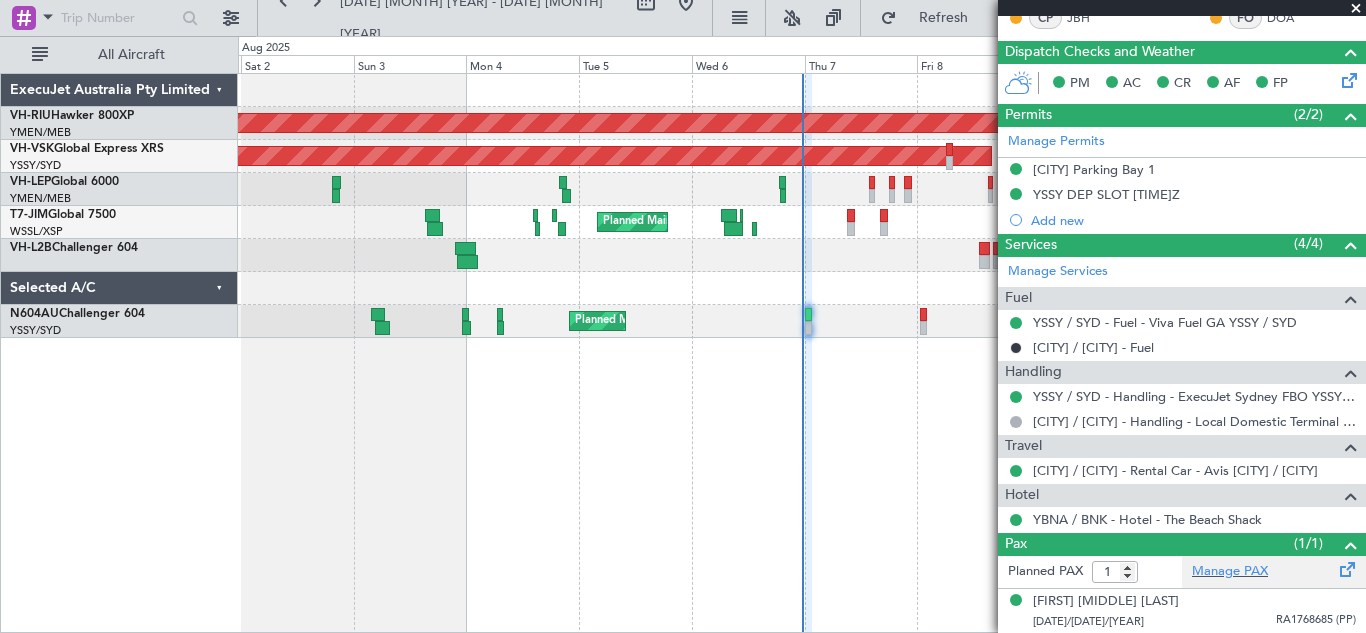click 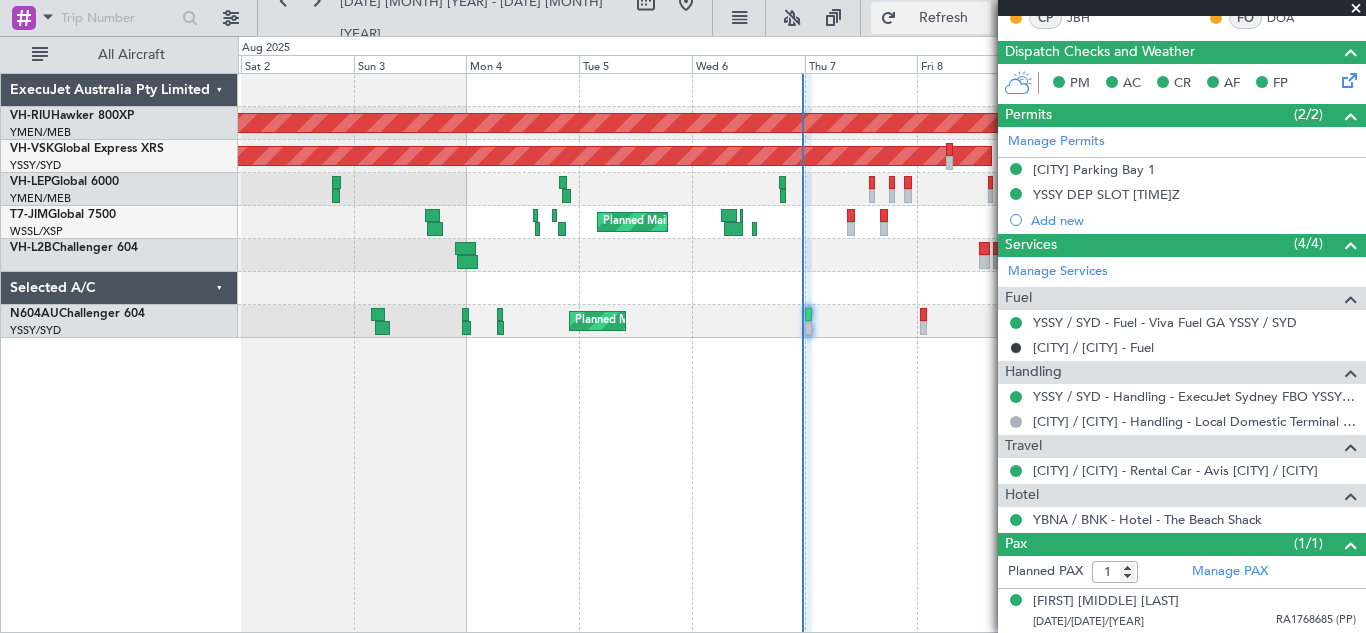 click on "Refresh" 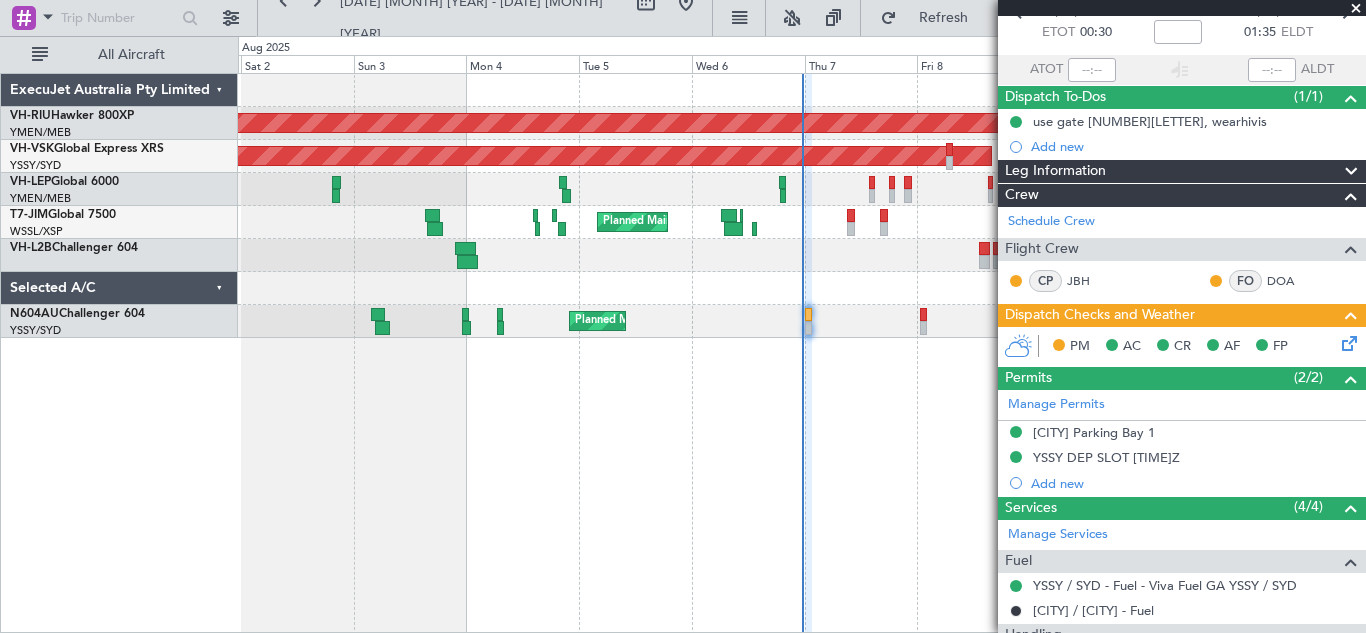 scroll, scrollTop: 108, scrollLeft: 0, axis: vertical 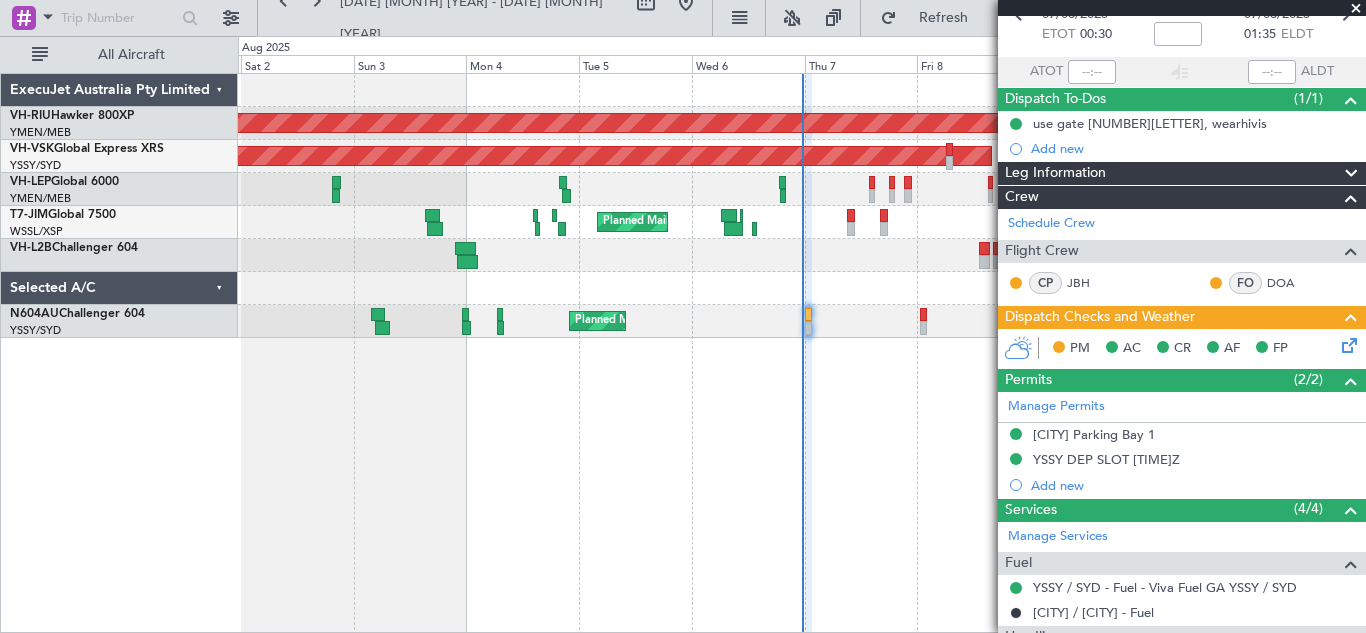 click 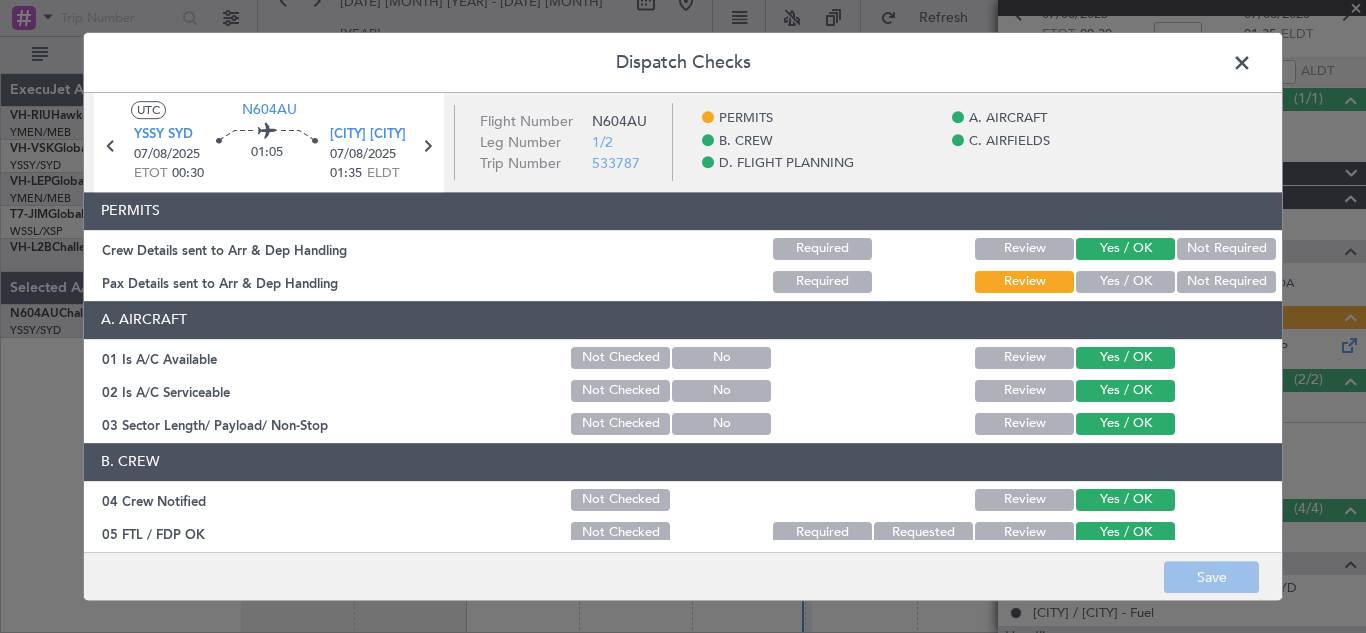 click on "Yes / OK" 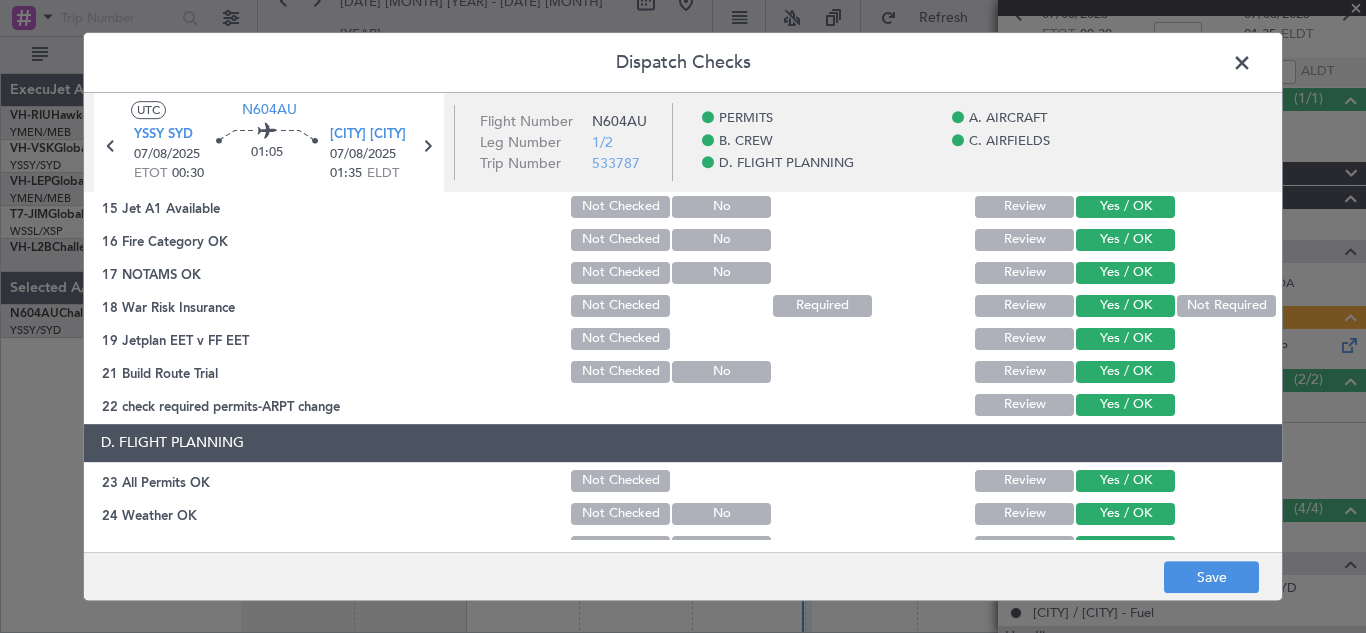 scroll, scrollTop: 824, scrollLeft: 0, axis: vertical 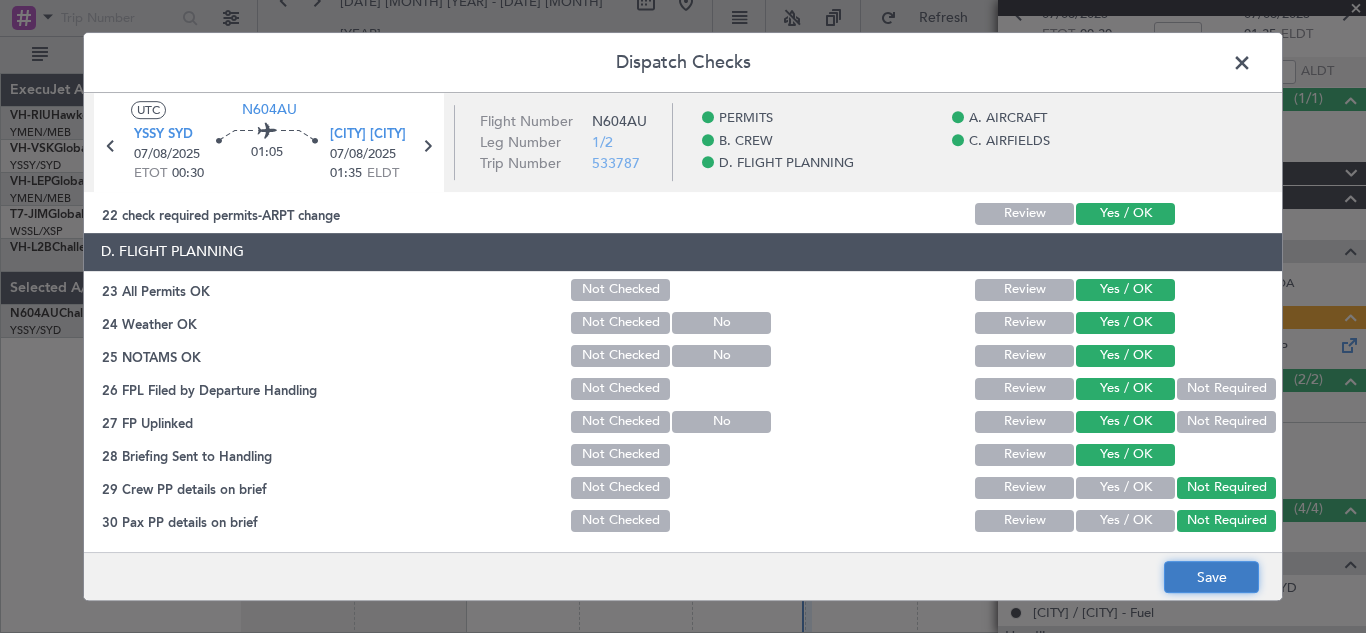click on "Save" 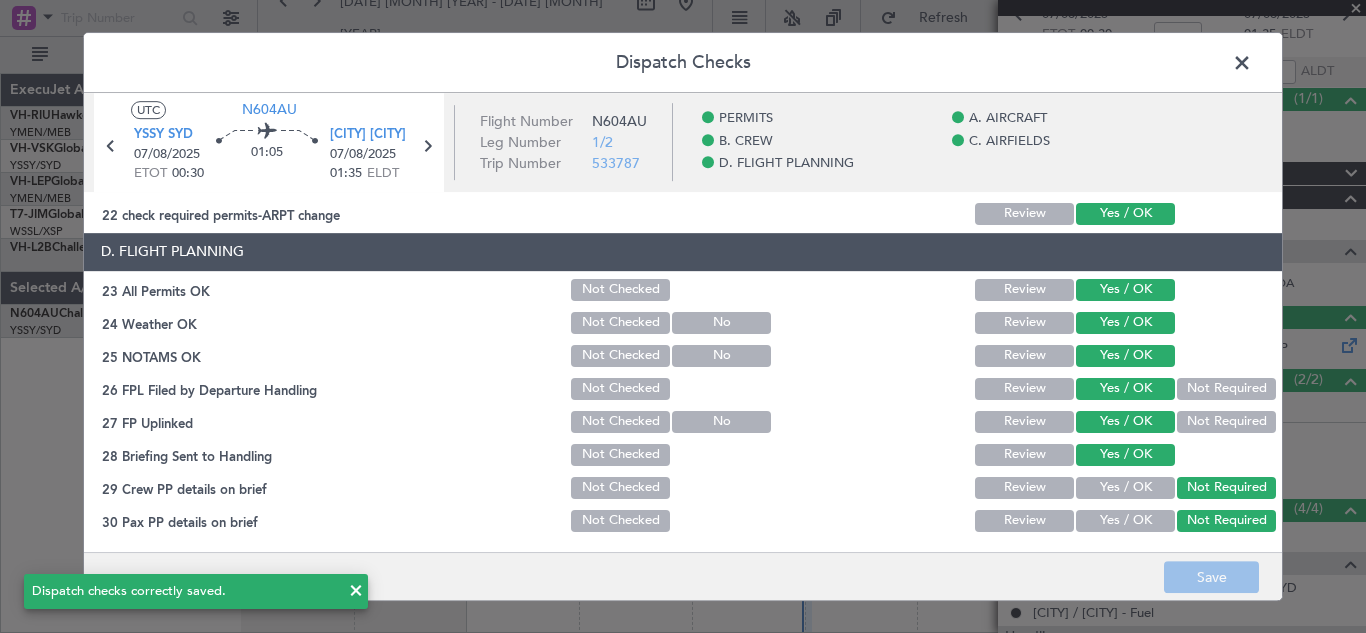 click 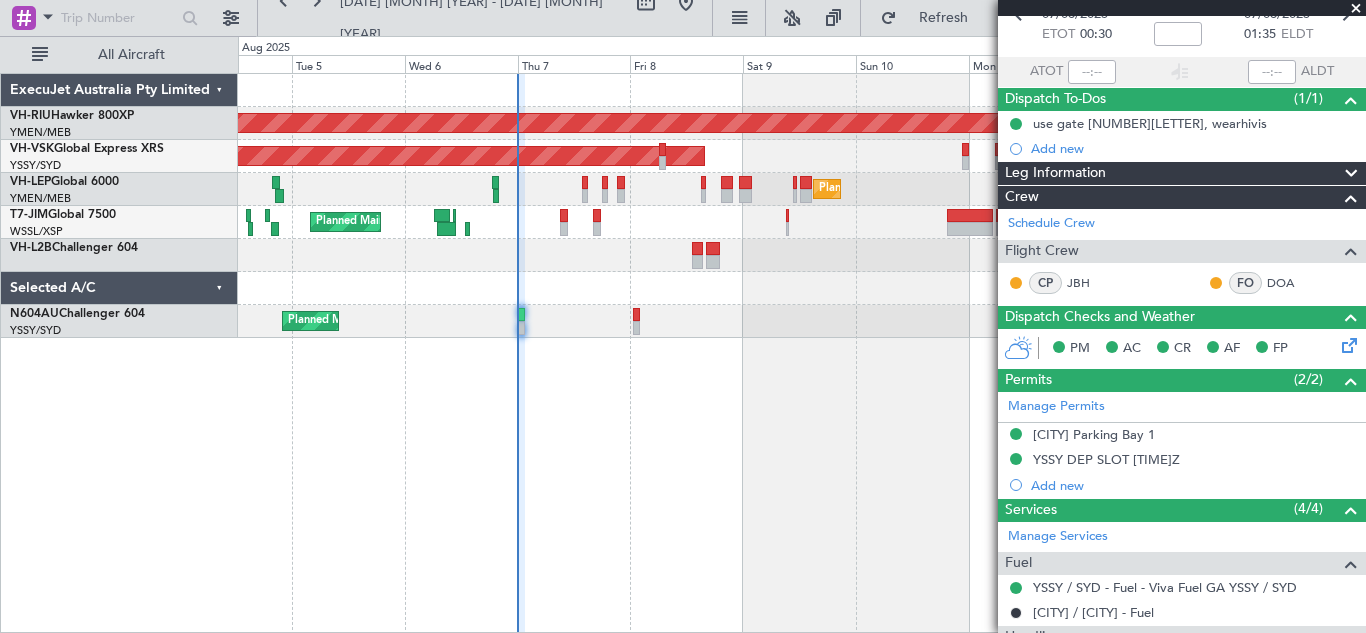 click on "Planned Maint [CITY] ([CITY])
Planned Maint [CITY] ([CITY])
Planned Maint [CITY] ([CITY])
Planned Maint [CITY] ([CITY])
Planned Maint [CITY] ([CITY])" 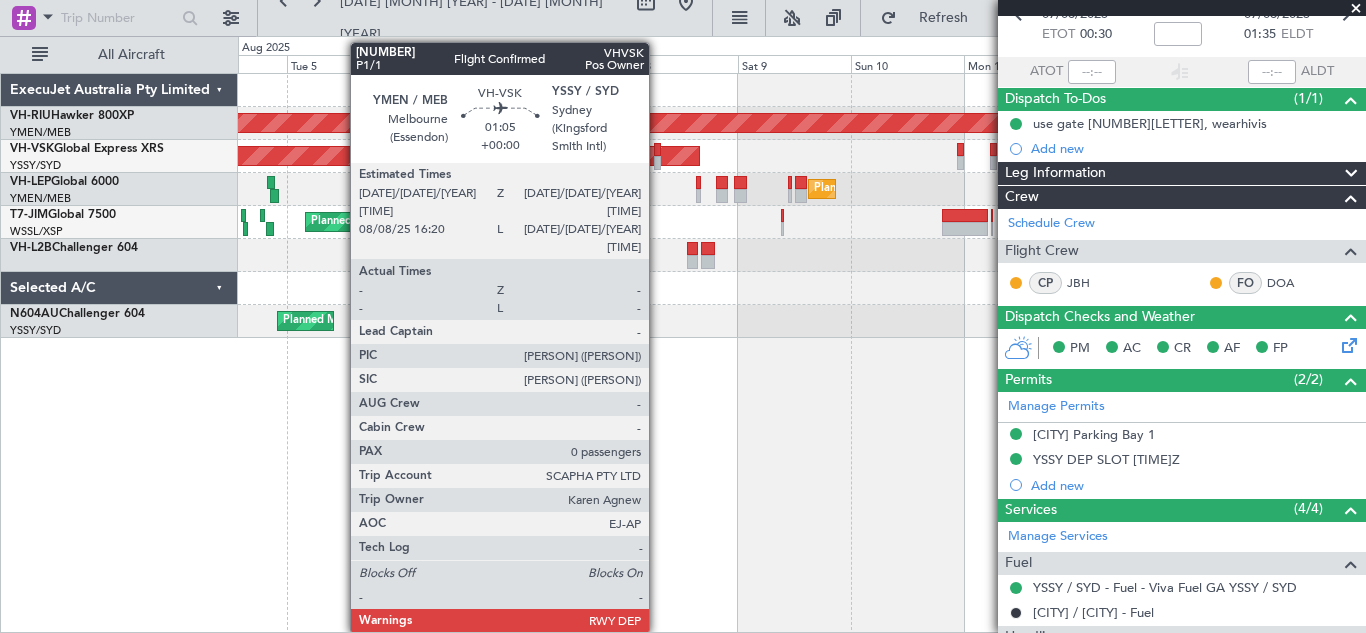 click 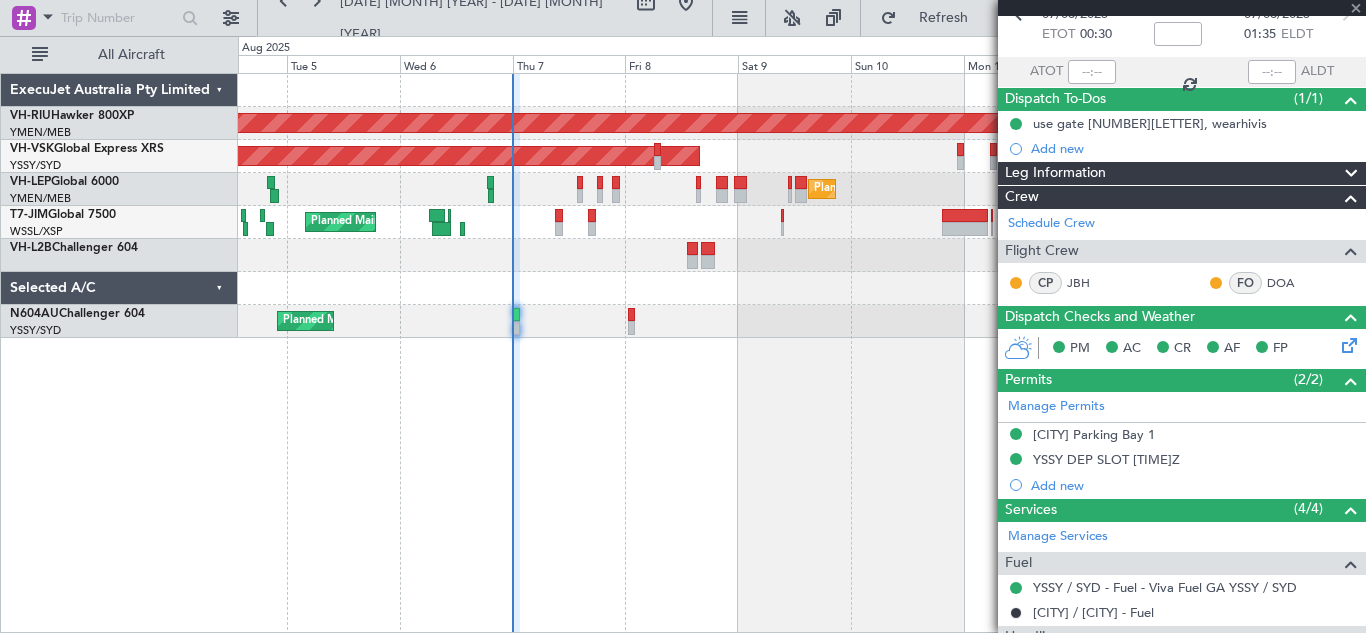 type on "0" 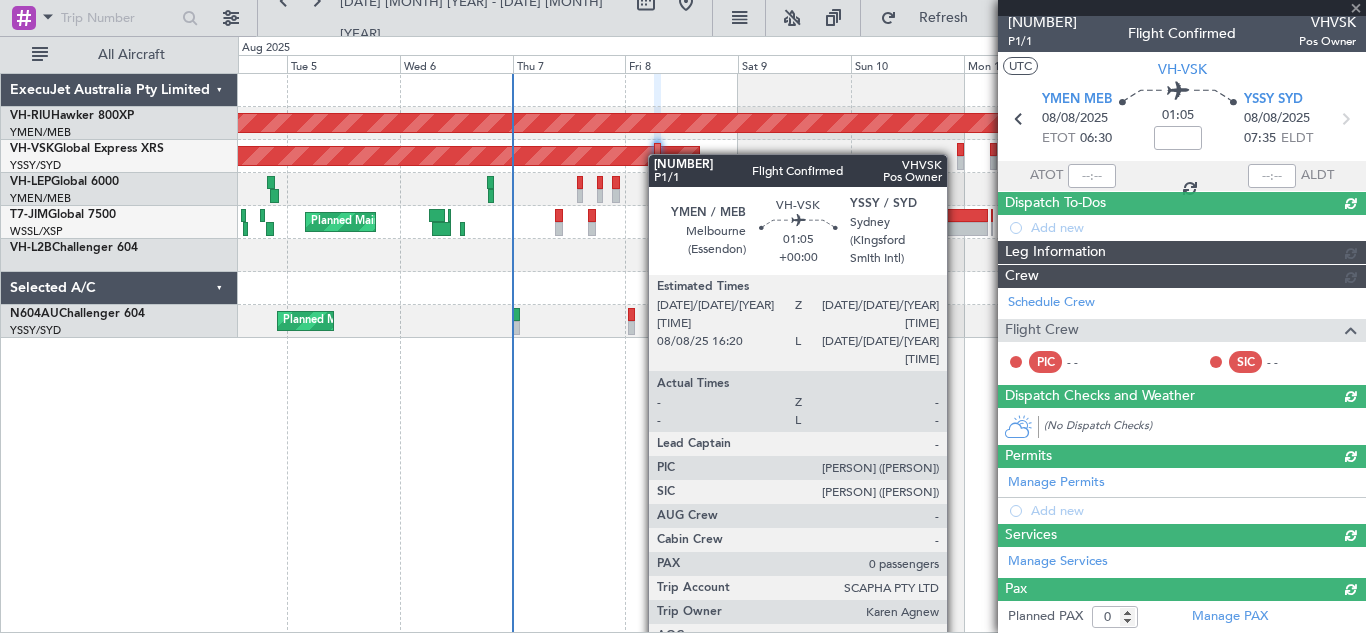 scroll, scrollTop: 108, scrollLeft: 0, axis: vertical 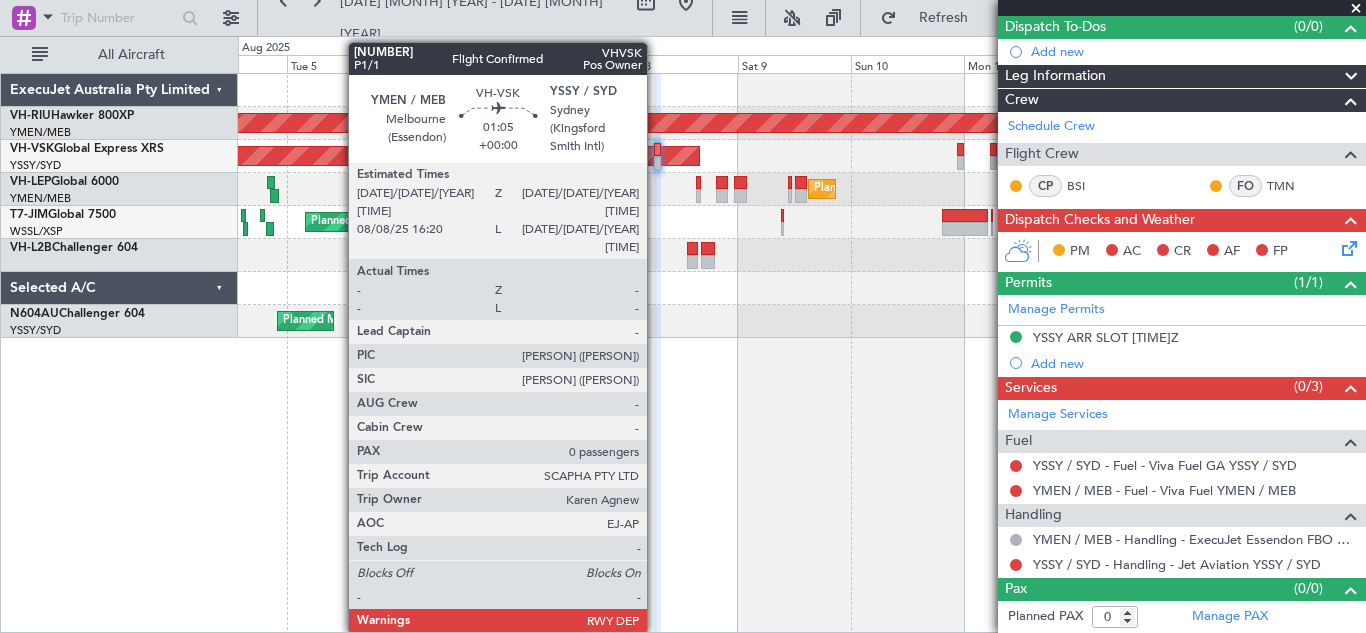 click 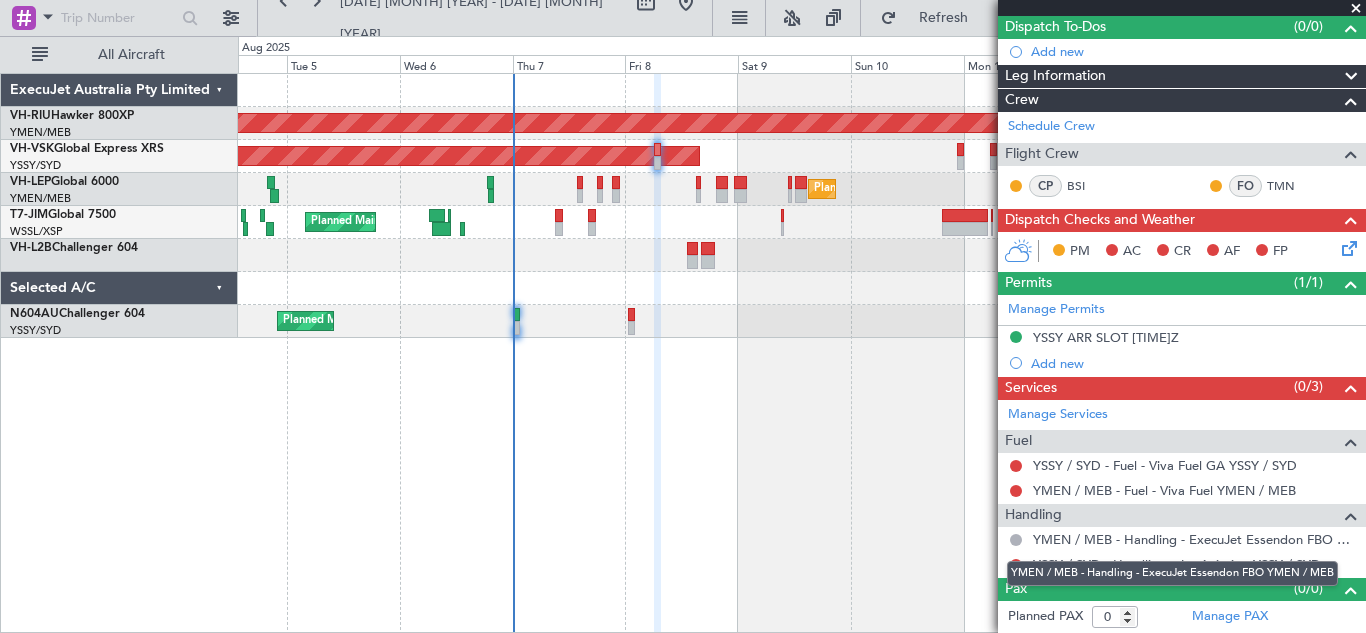 click on "YMEN / MEB - Handling - ExecuJet Essendon FBO YMEN / MEB" at bounding box center [1172, 573] 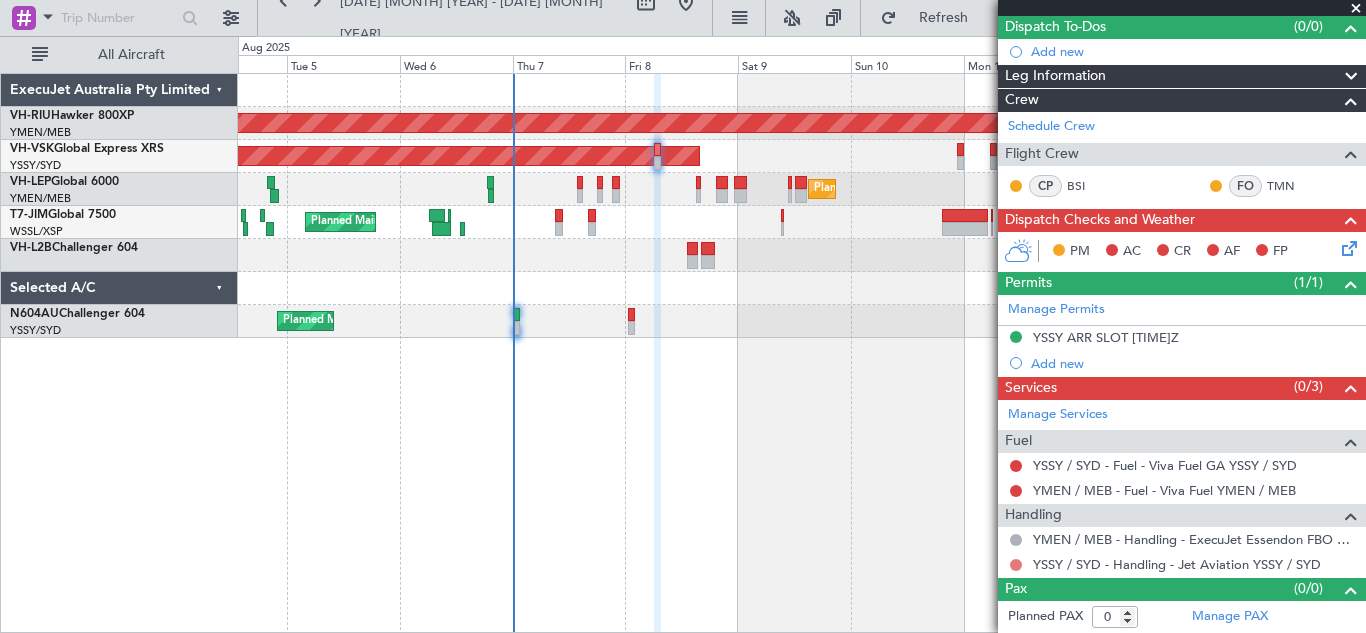 click at bounding box center [1016, 565] 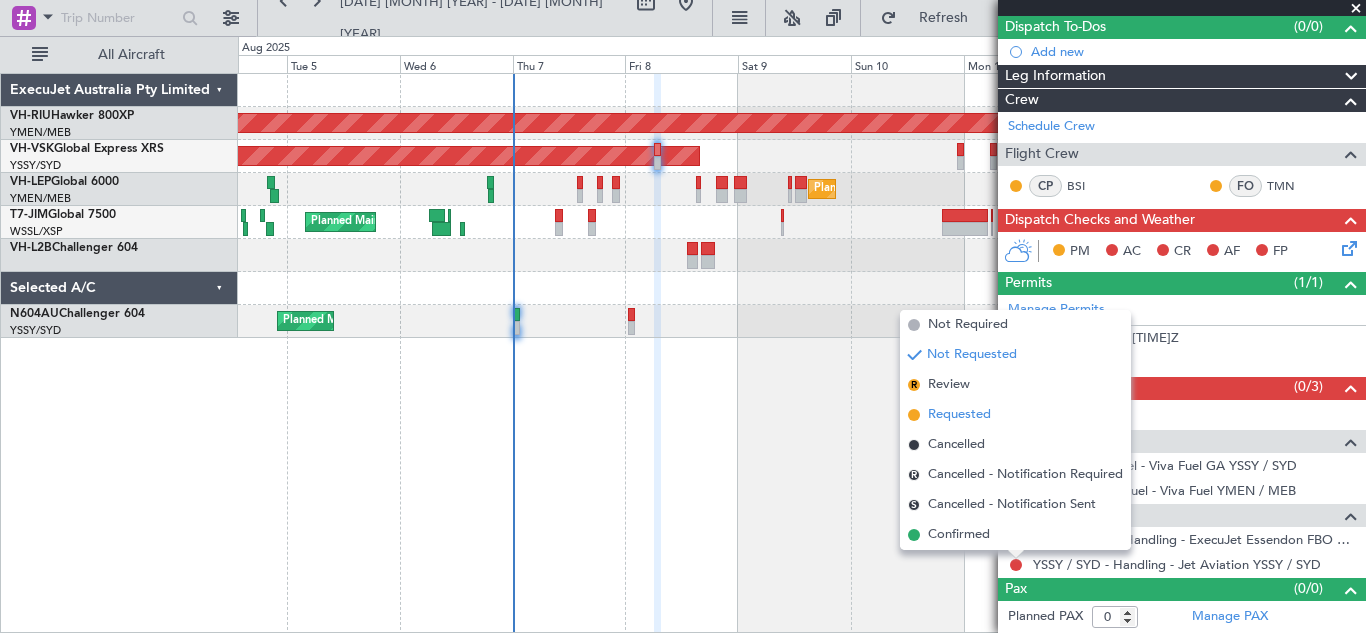 click on "Requested" at bounding box center [959, 415] 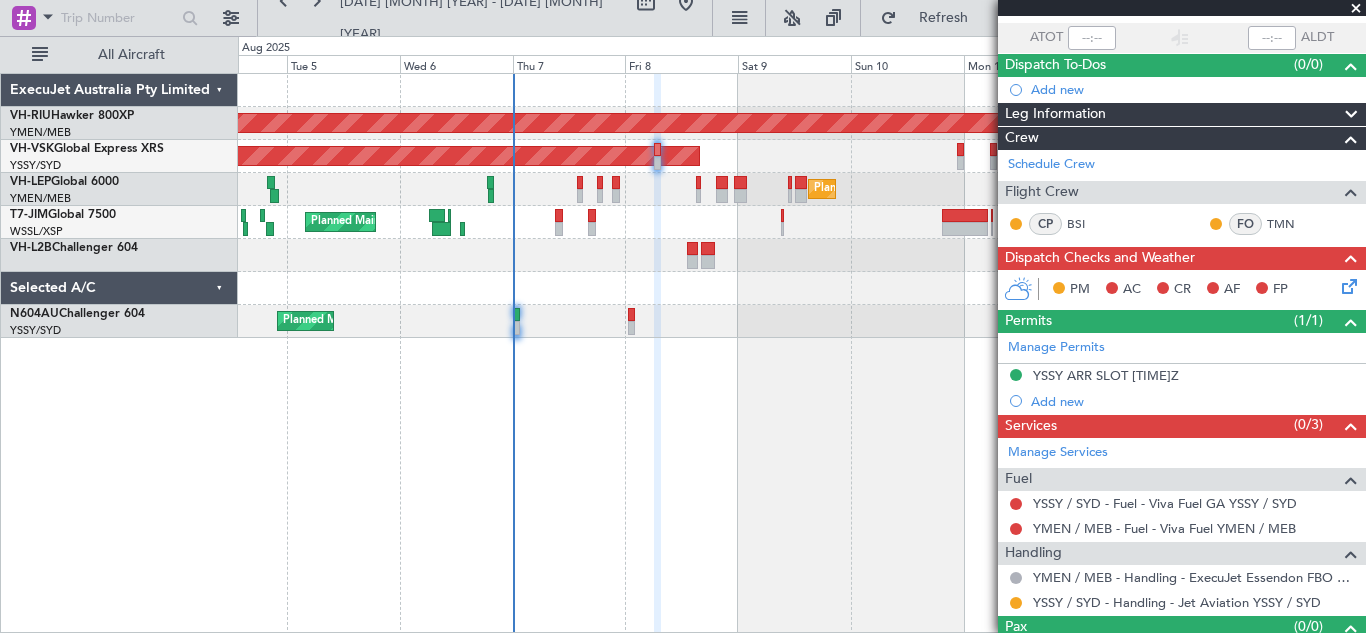 scroll, scrollTop: 180, scrollLeft: 0, axis: vertical 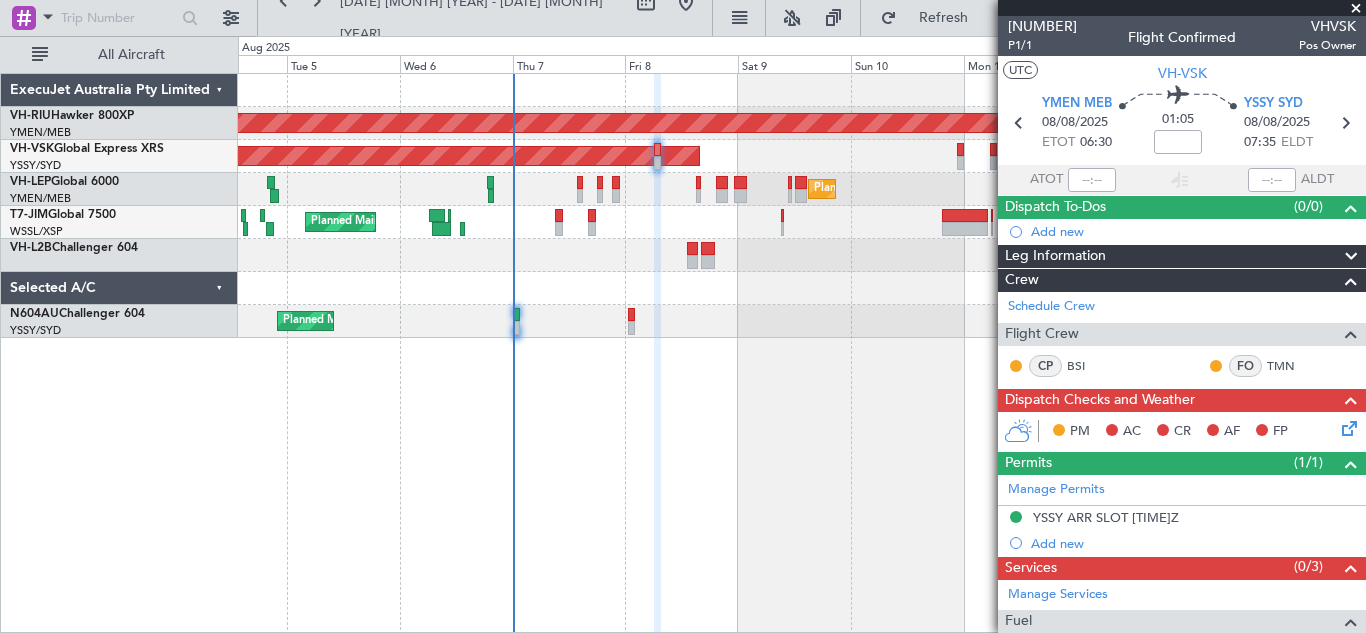 click at bounding box center [1356, 9] 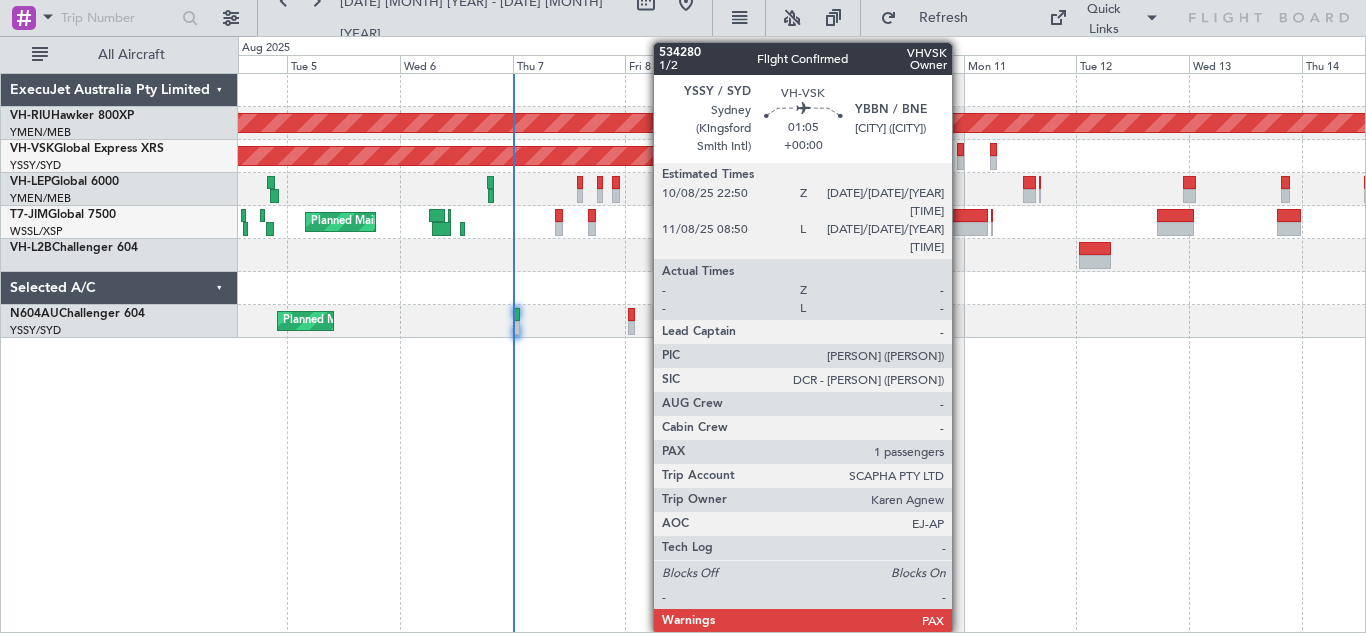click 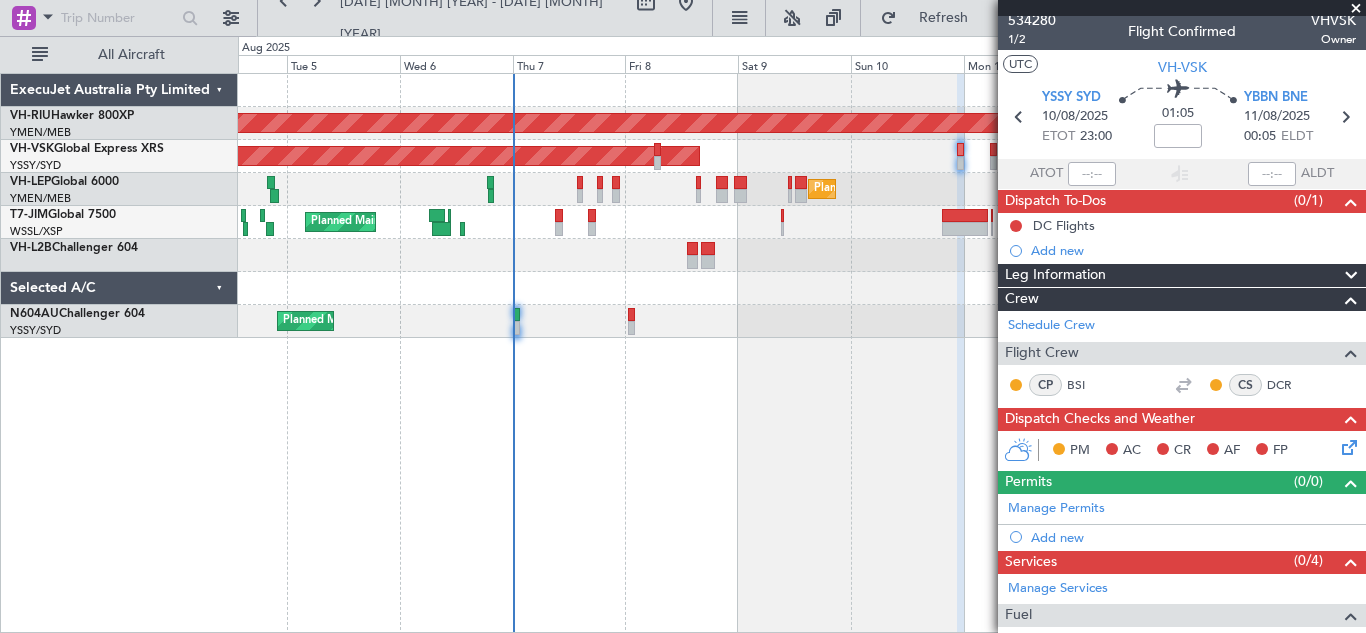 scroll, scrollTop: 0, scrollLeft: 0, axis: both 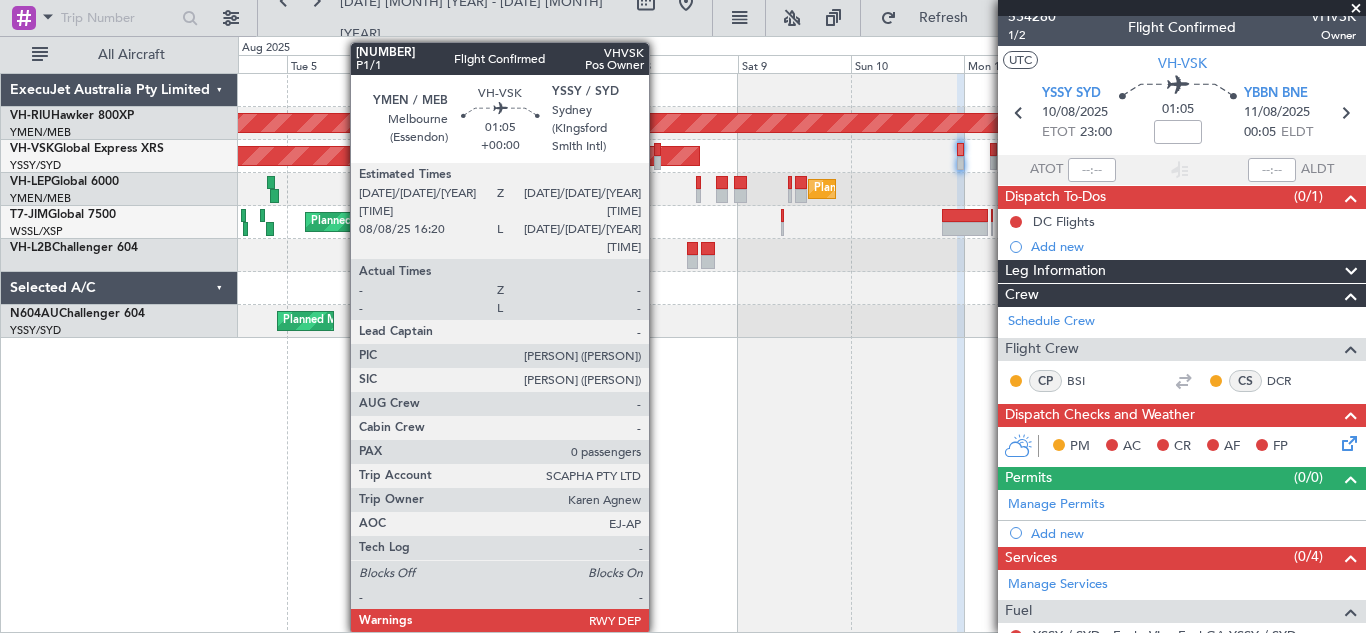 click 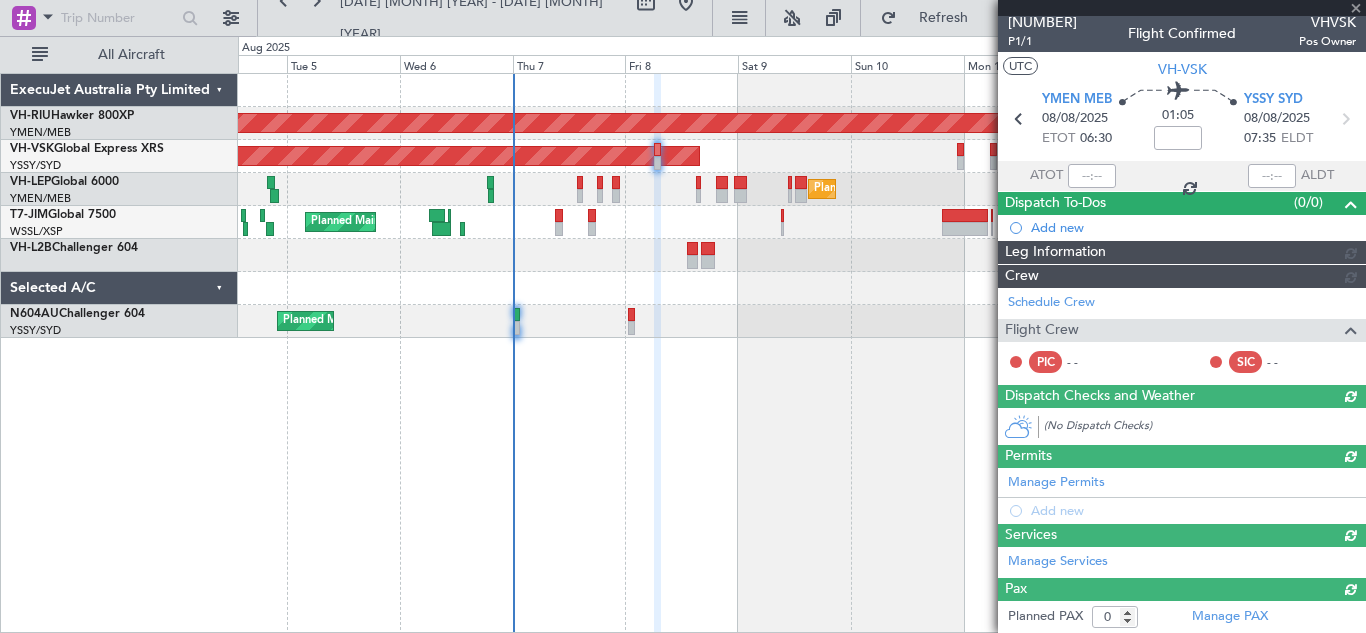 scroll, scrollTop: 10, scrollLeft: 0, axis: vertical 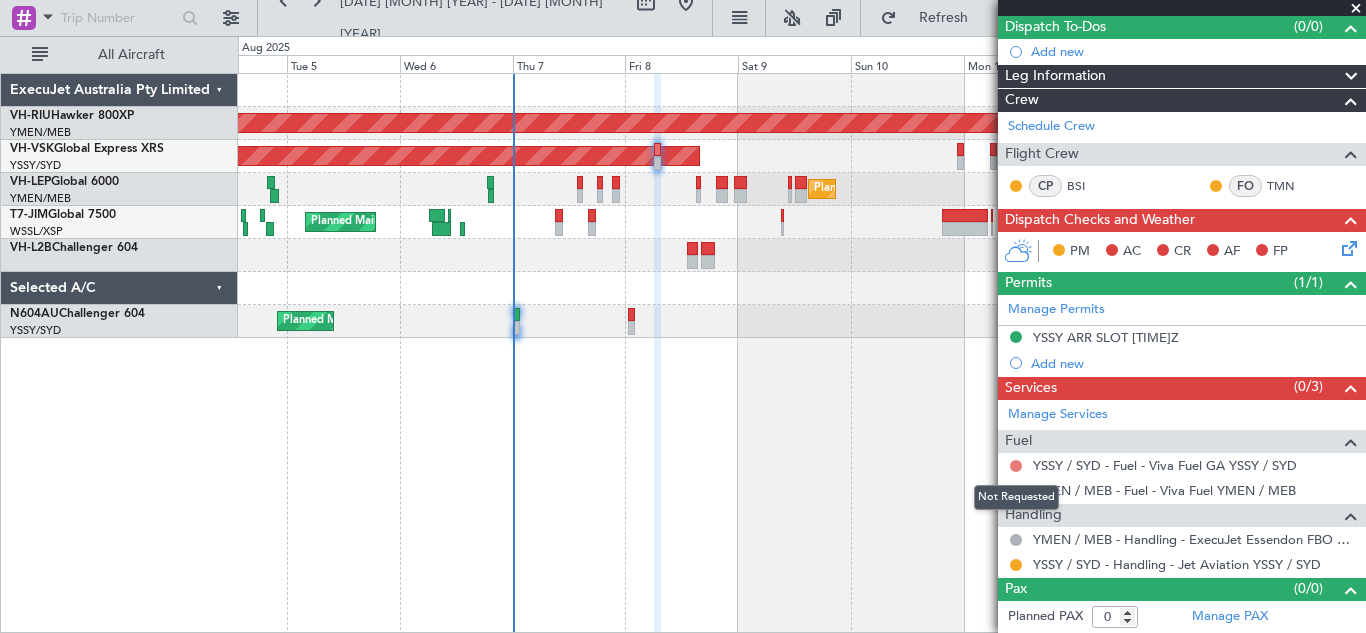 click at bounding box center [1016, 466] 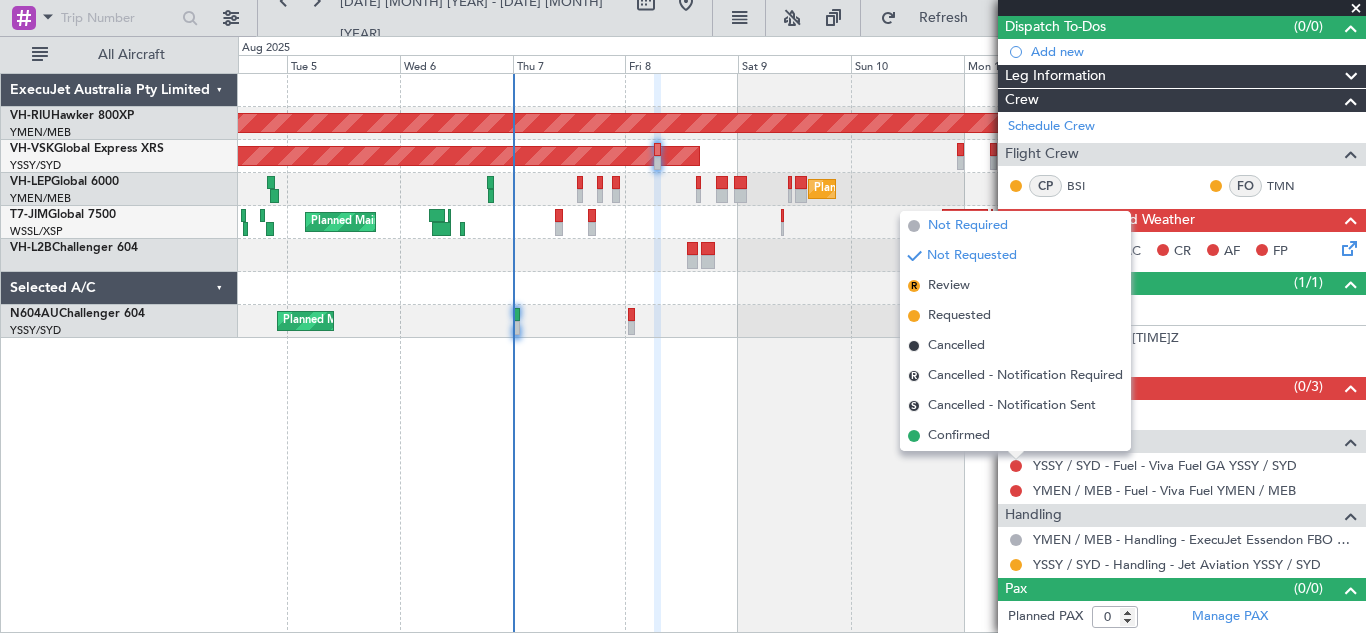 click on "Not Required" at bounding box center [968, 226] 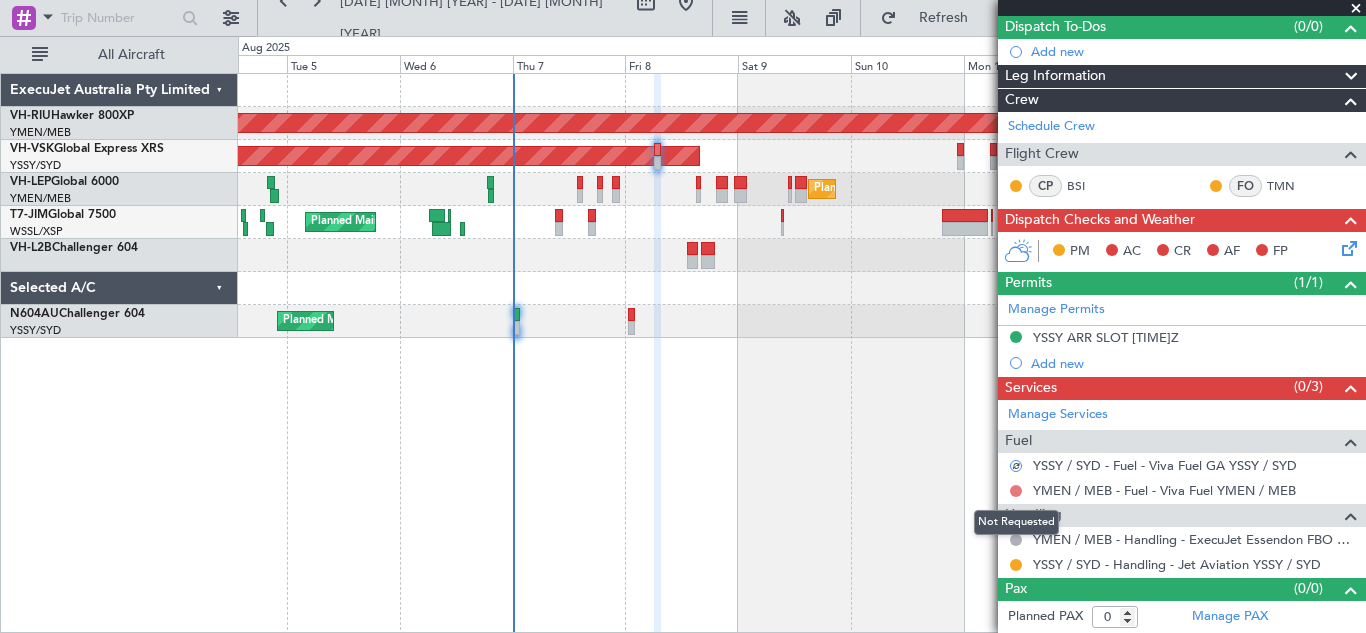 click at bounding box center (1016, 491) 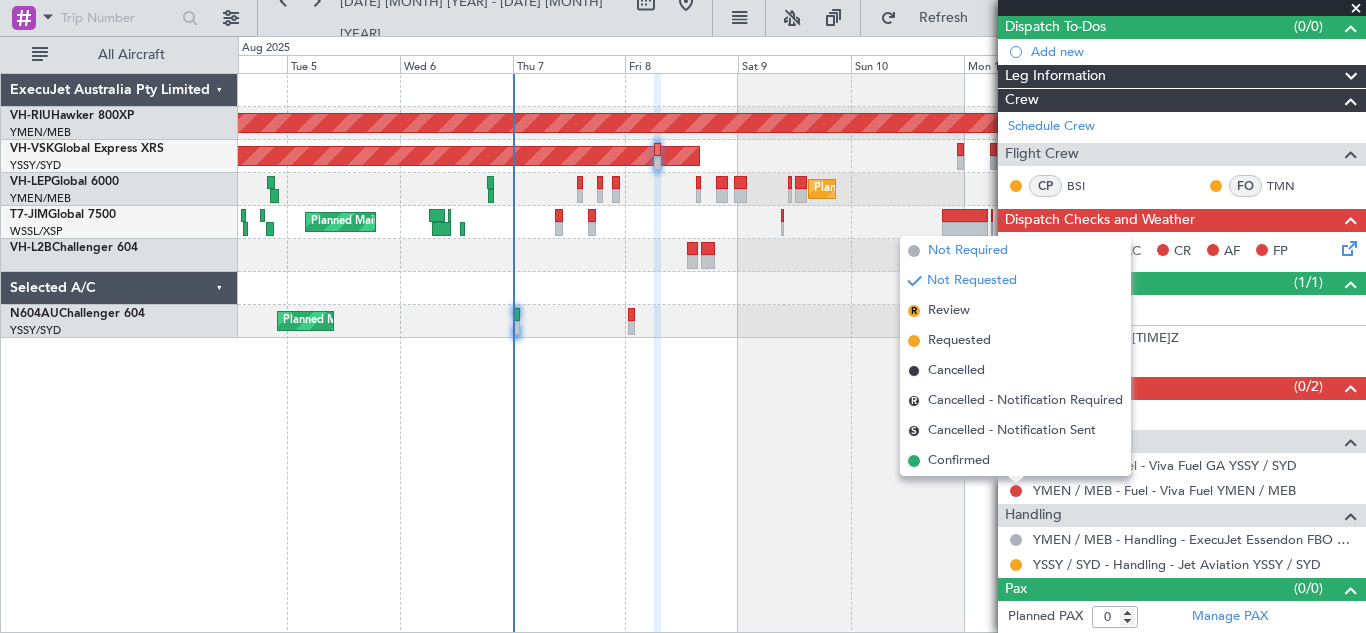 click on "Not Required" at bounding box center (968, 251) 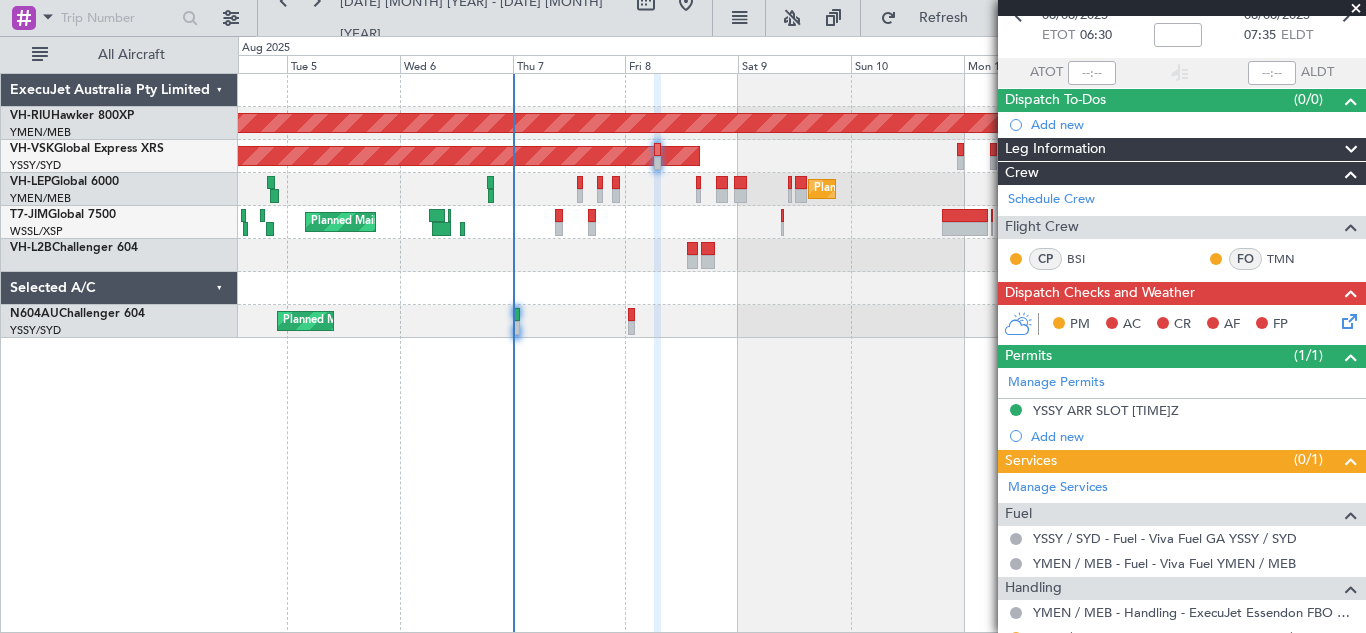 scroll, scrollTop: 180, scrollLeft: 0, axis: vertical 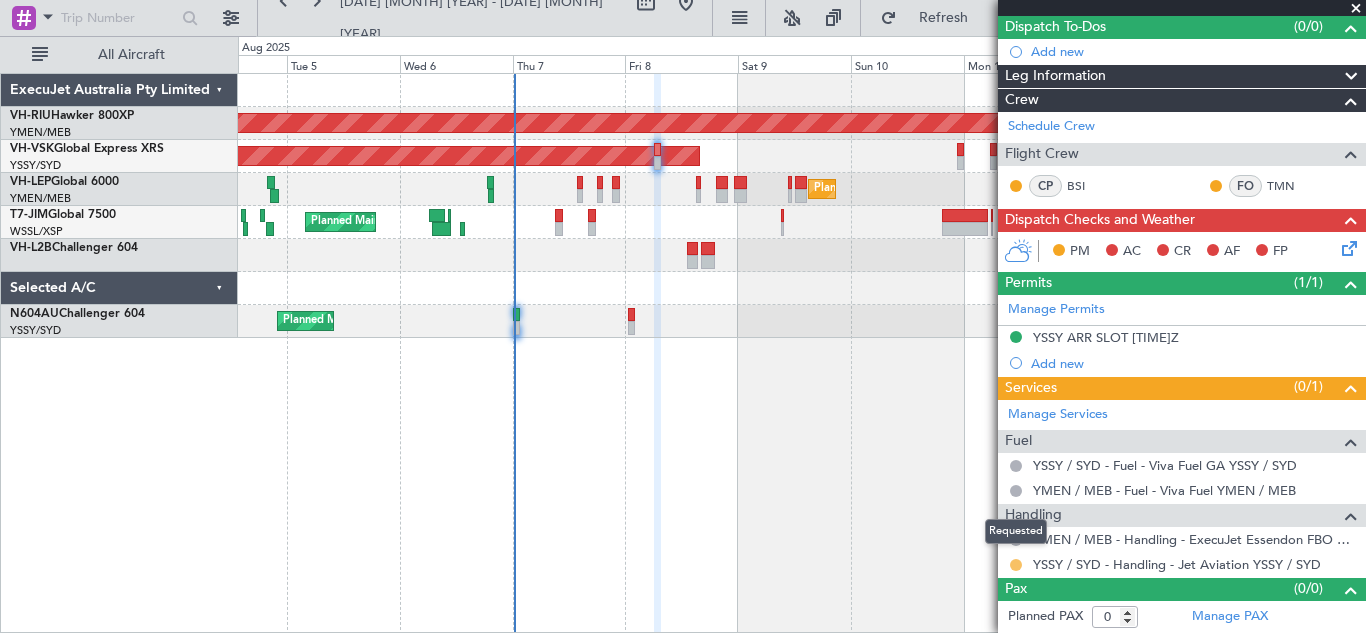 click at bounding box center (1016, 565) 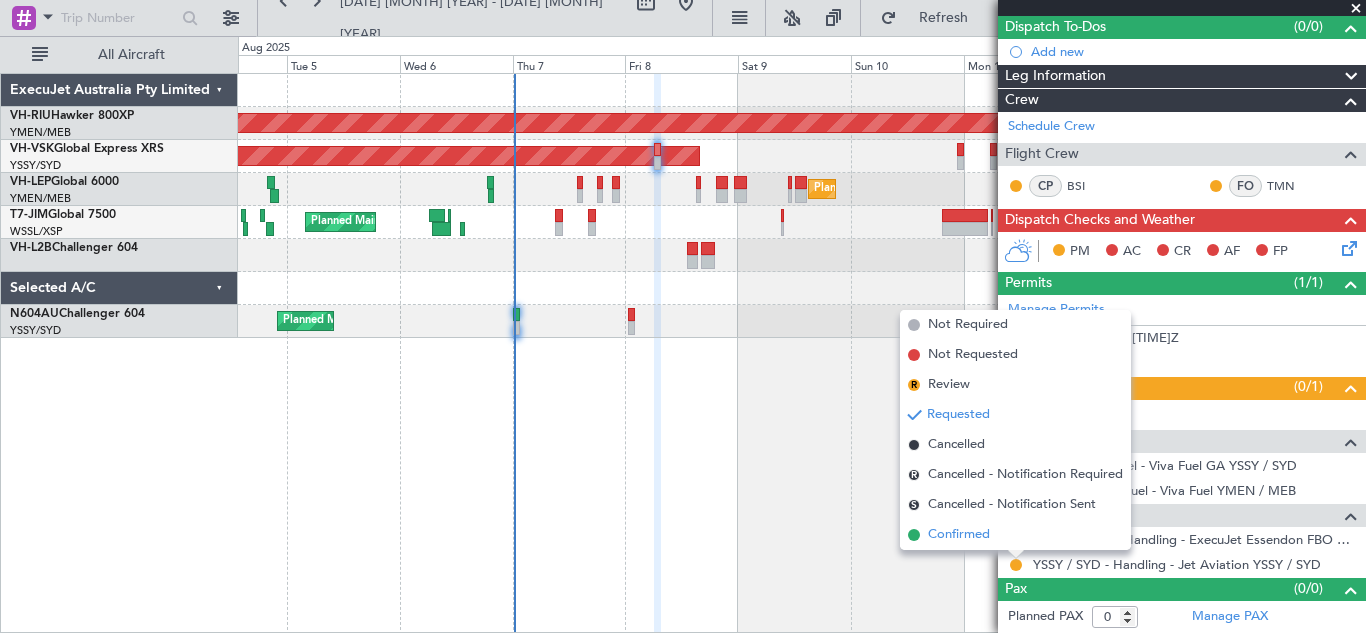click on "Confirmed" at bounding box center [959, 535] 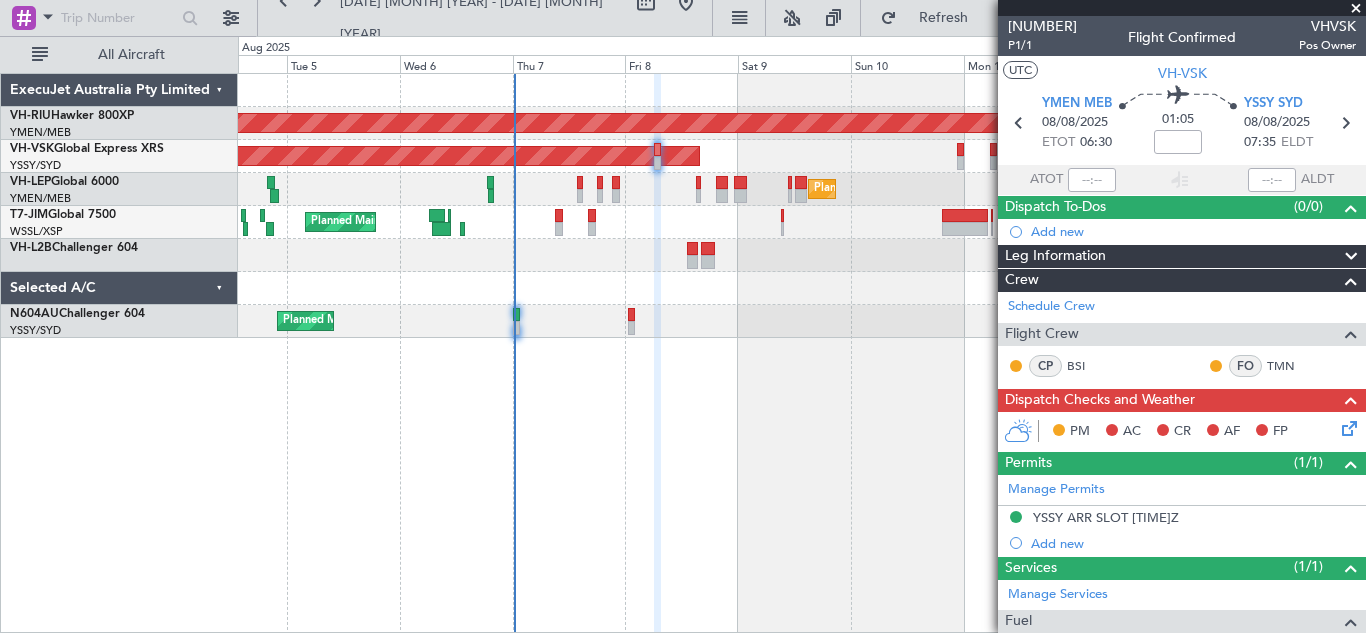 scroll, scrollTop: 44, scrollLeft: 0, axis: vertical 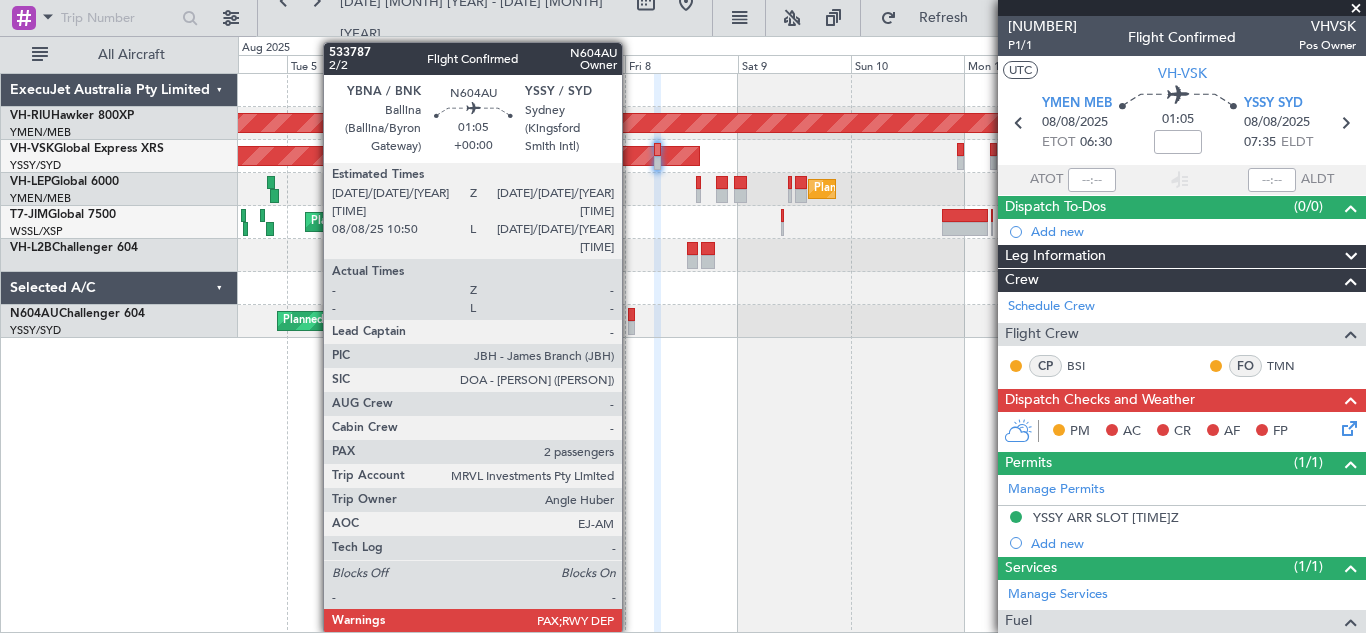 click 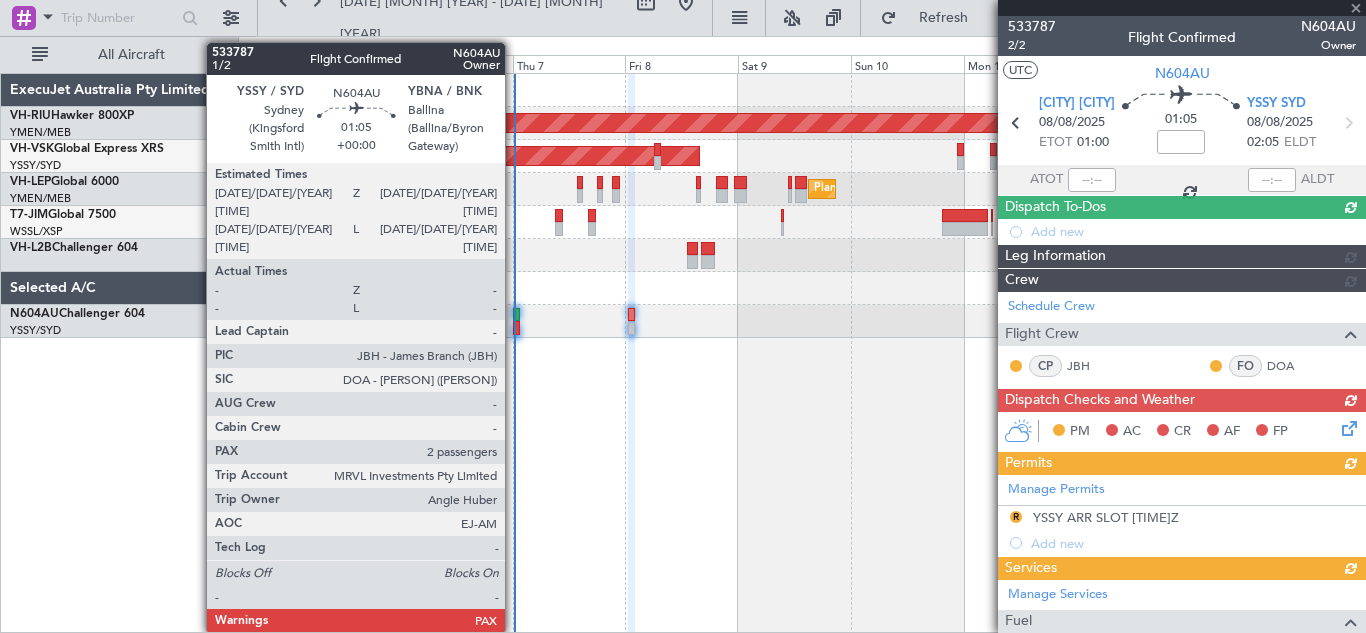 click 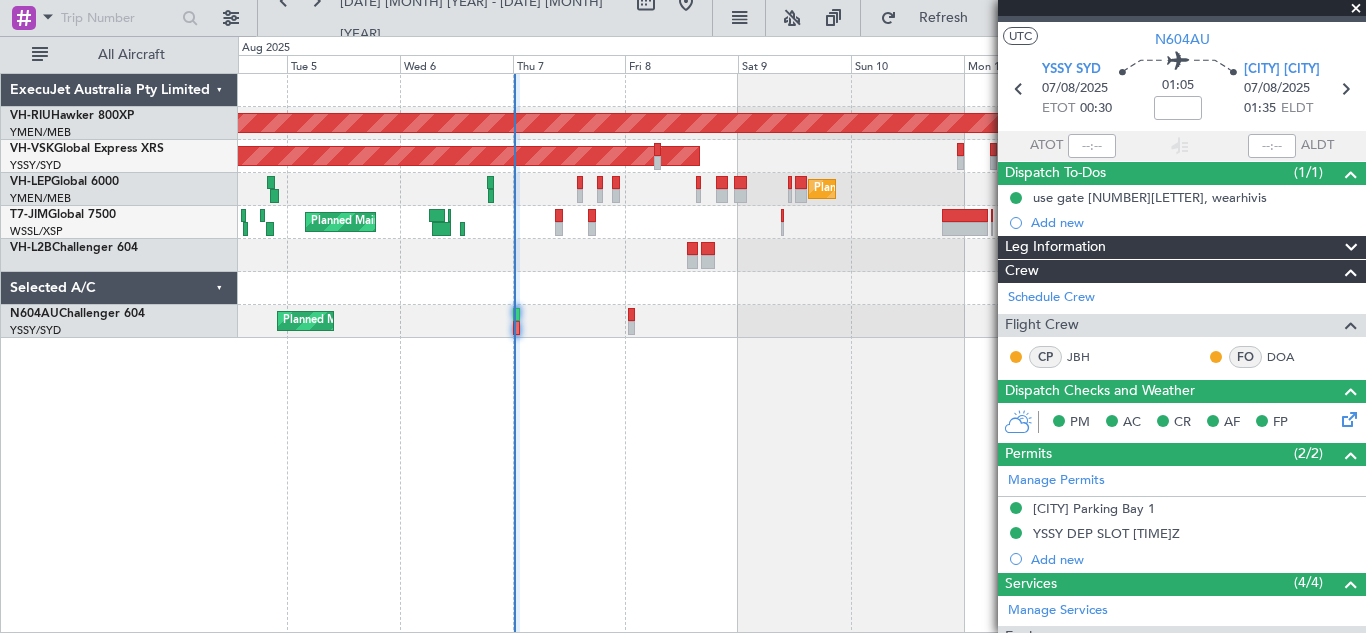 scroll, scrollTop: 0, scrollLeft: 0, axis: both 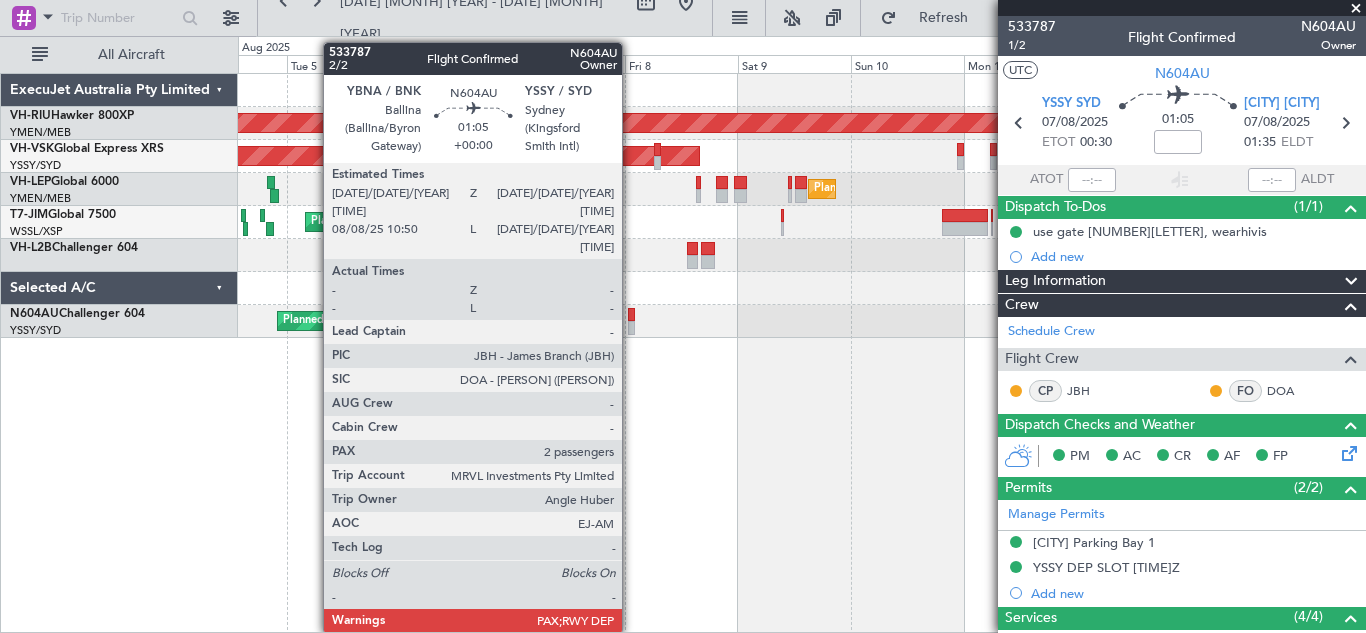 click 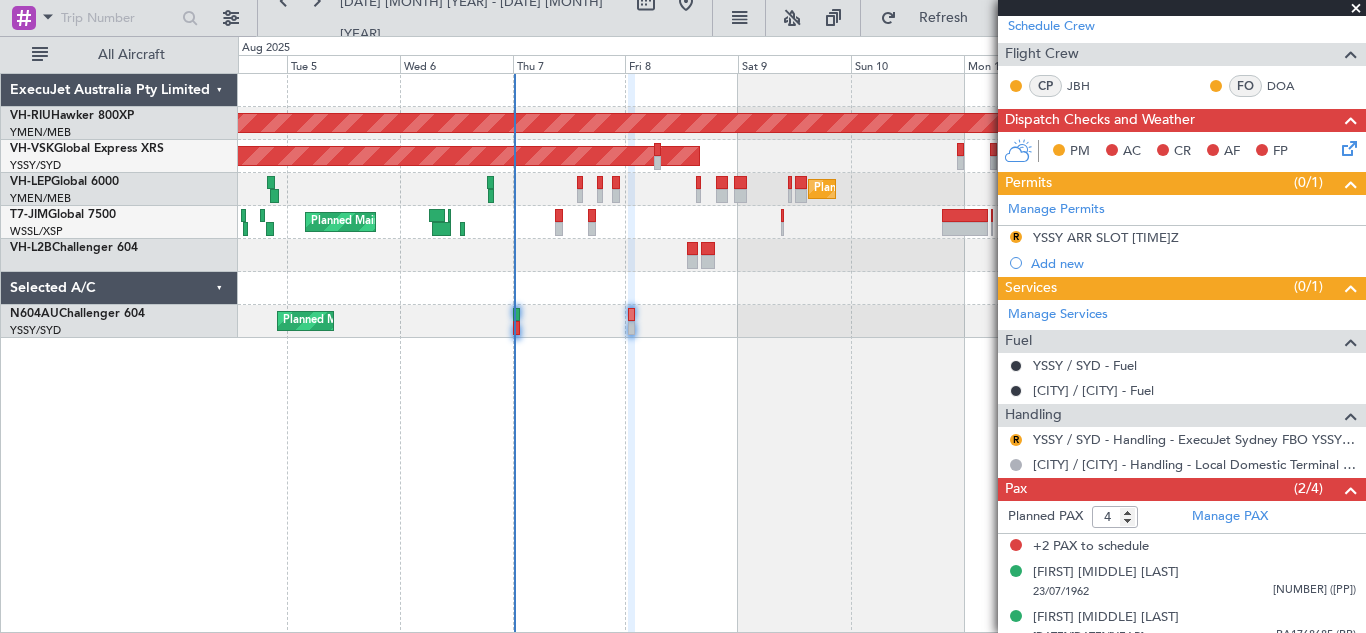 scroll, scrollTop: 296, scrollLeft: 0, axis: vertical 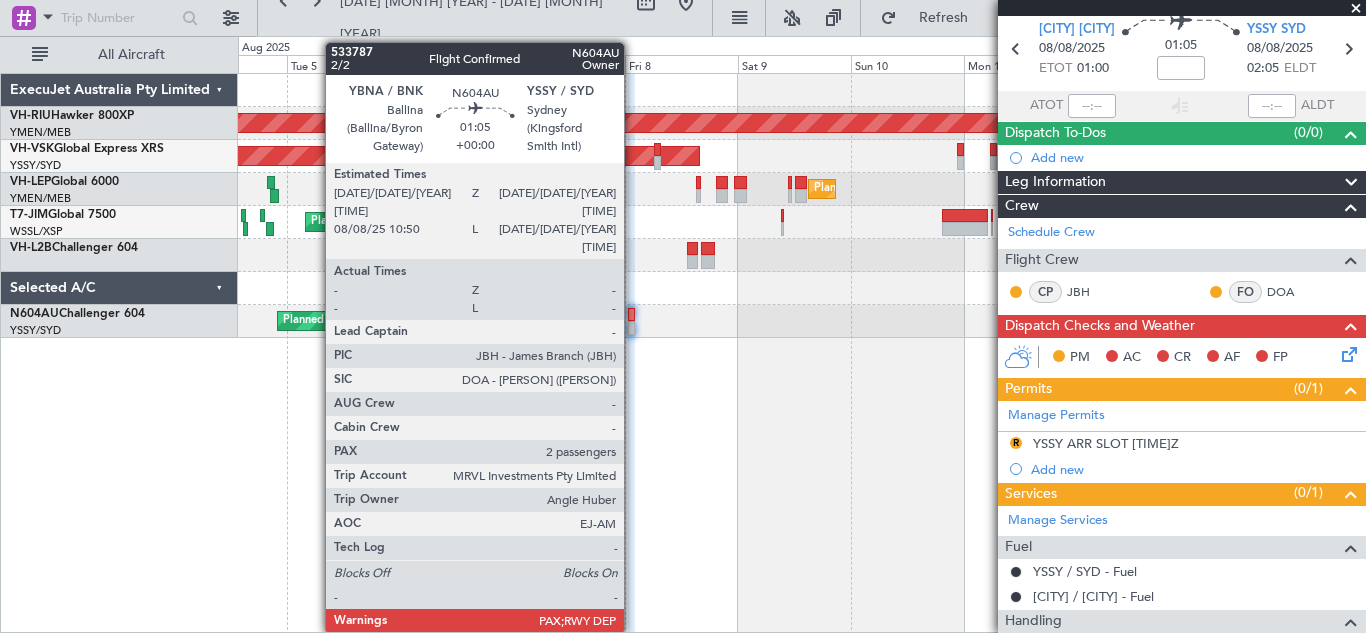 click 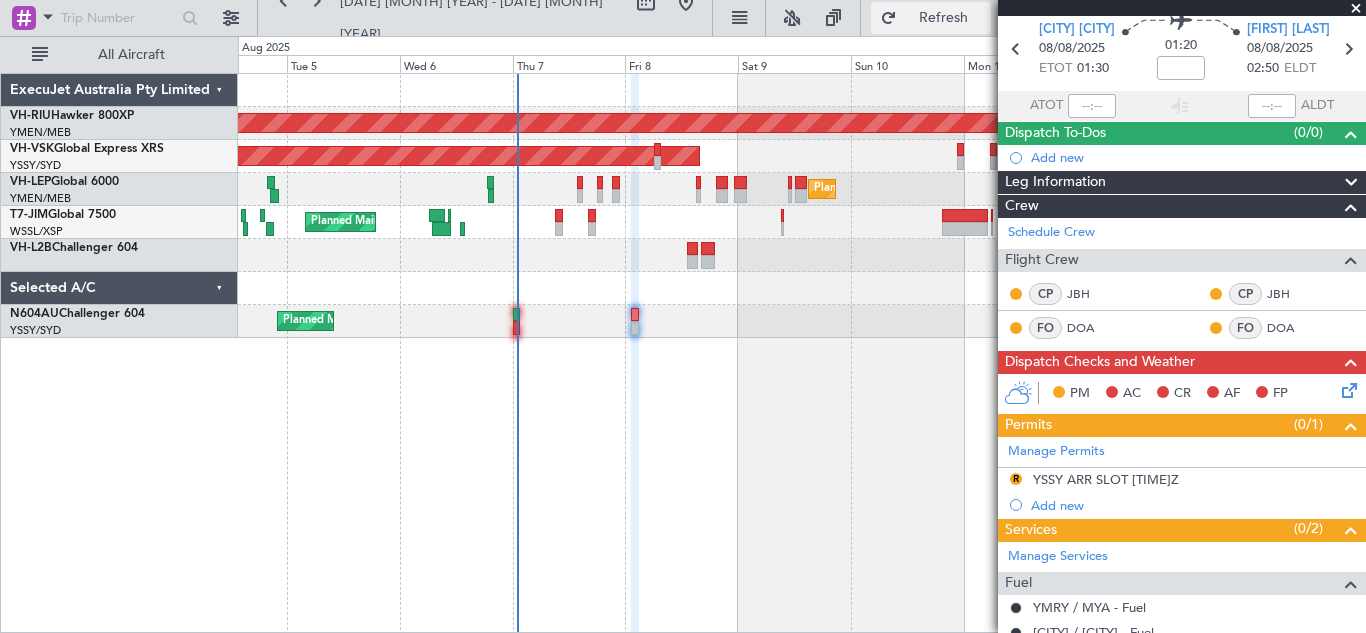 click on "Refresh" 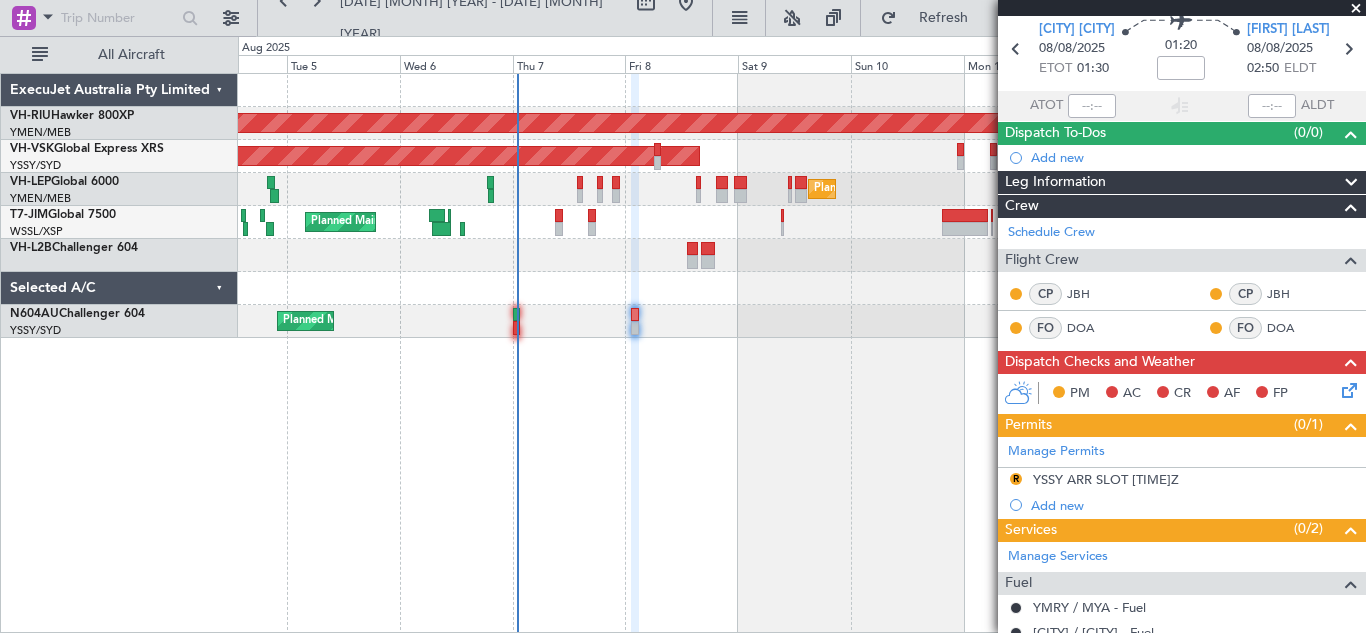 scroll, scrollTop: 0, scrollLeft: 0, axis: both 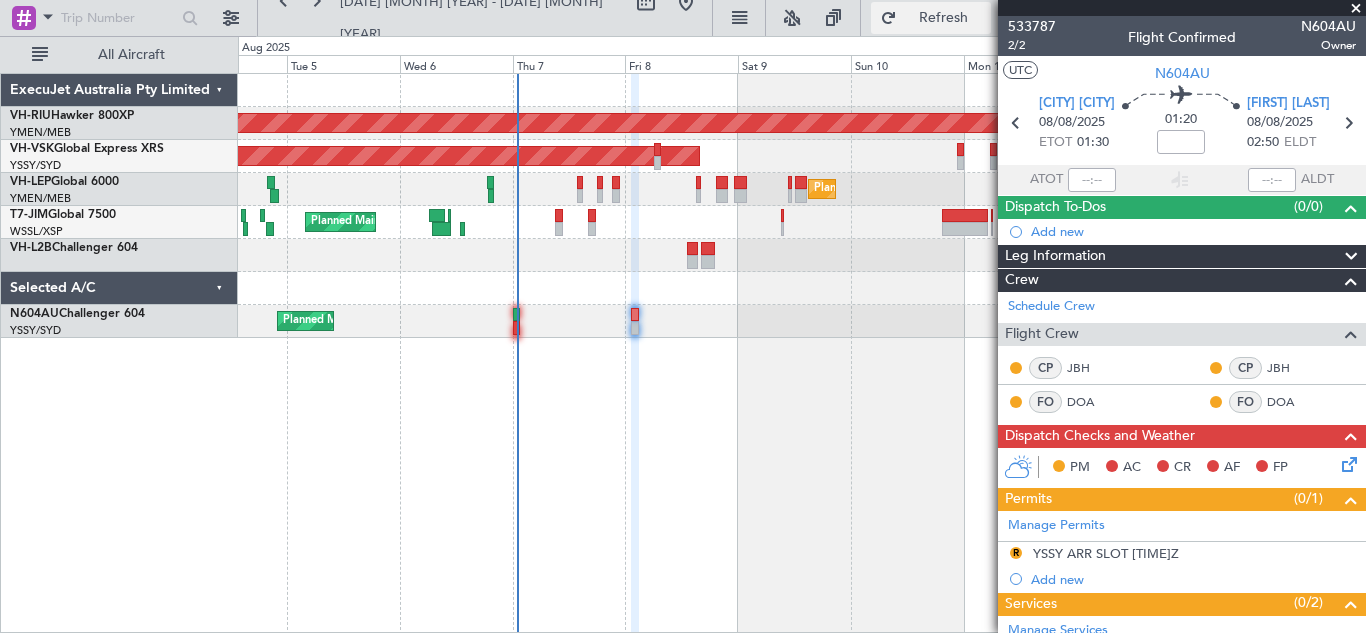 click on "Refresh" 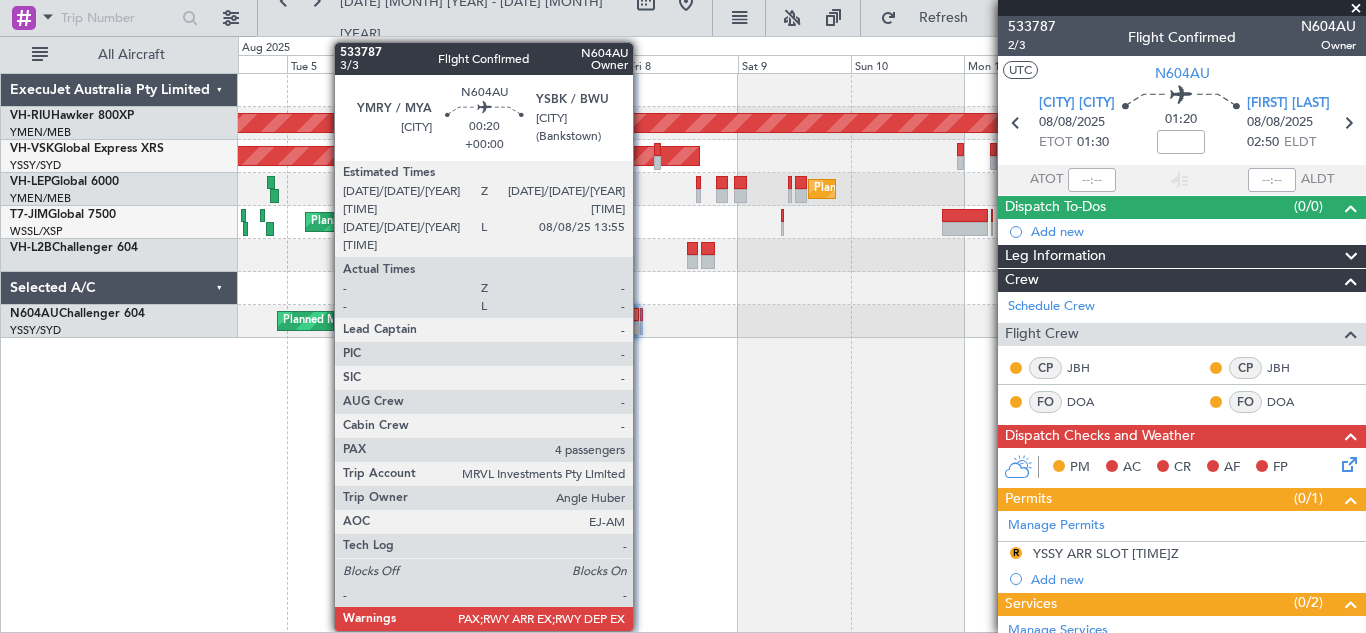 click 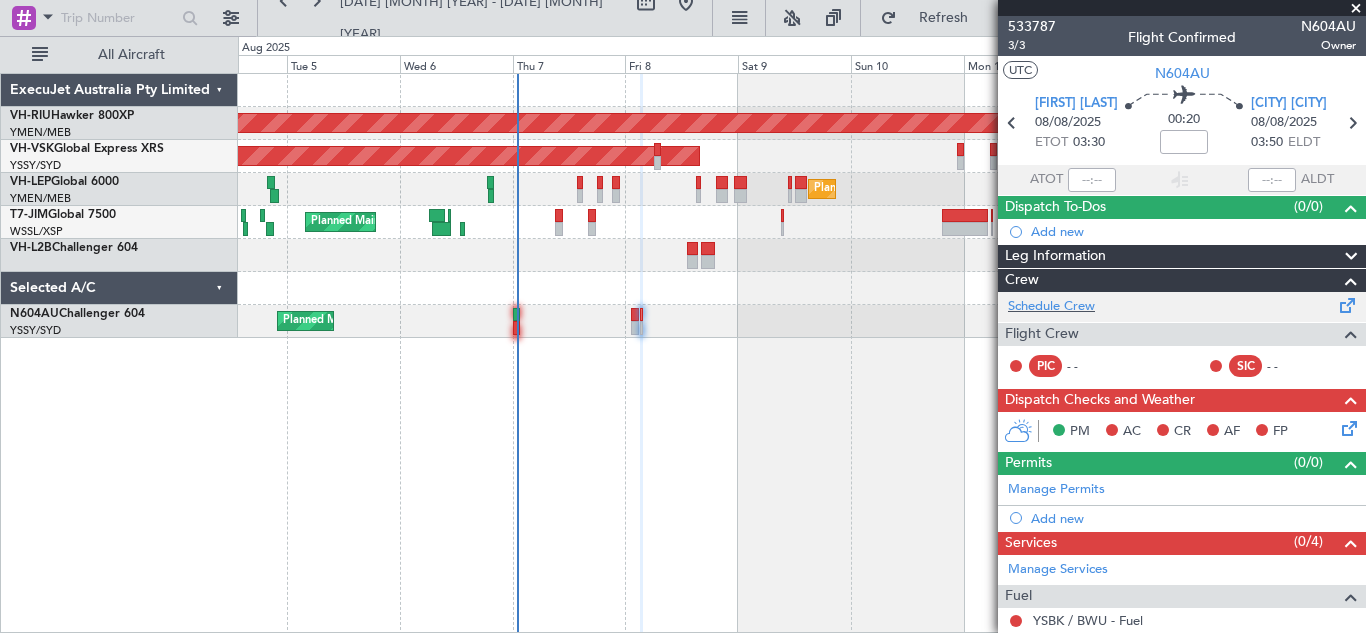 click 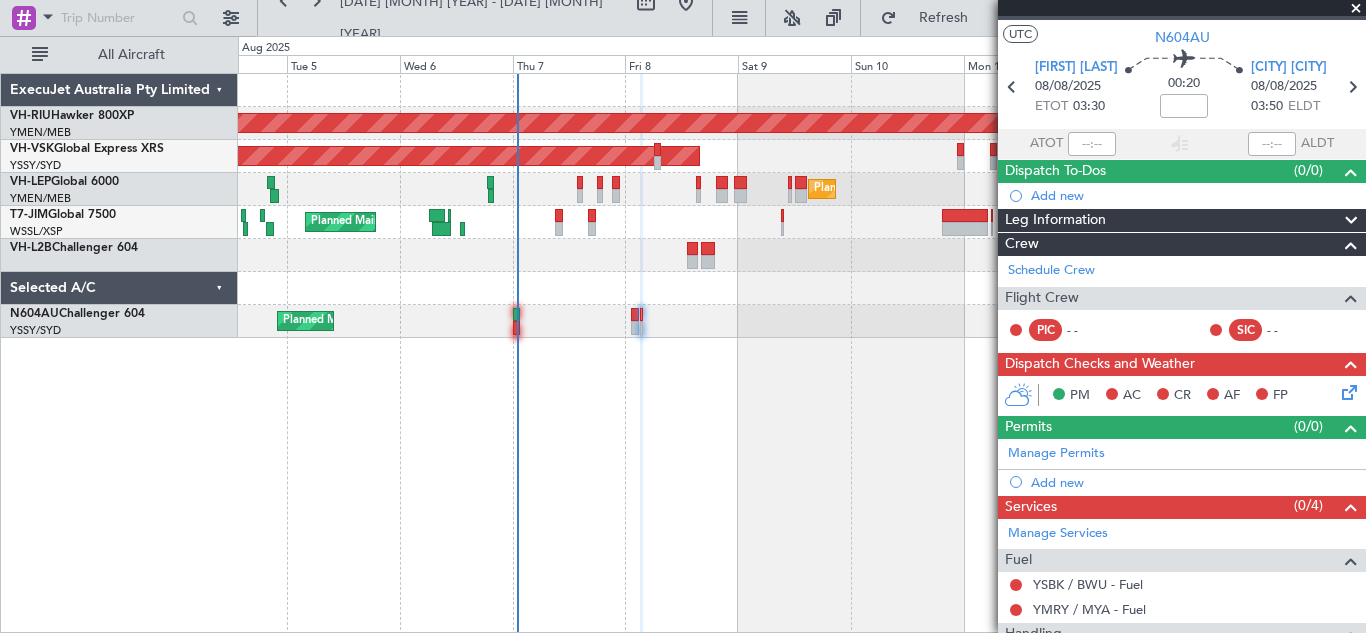 scroll, scrollTop: 0, scrollLeft: 0, axis: both 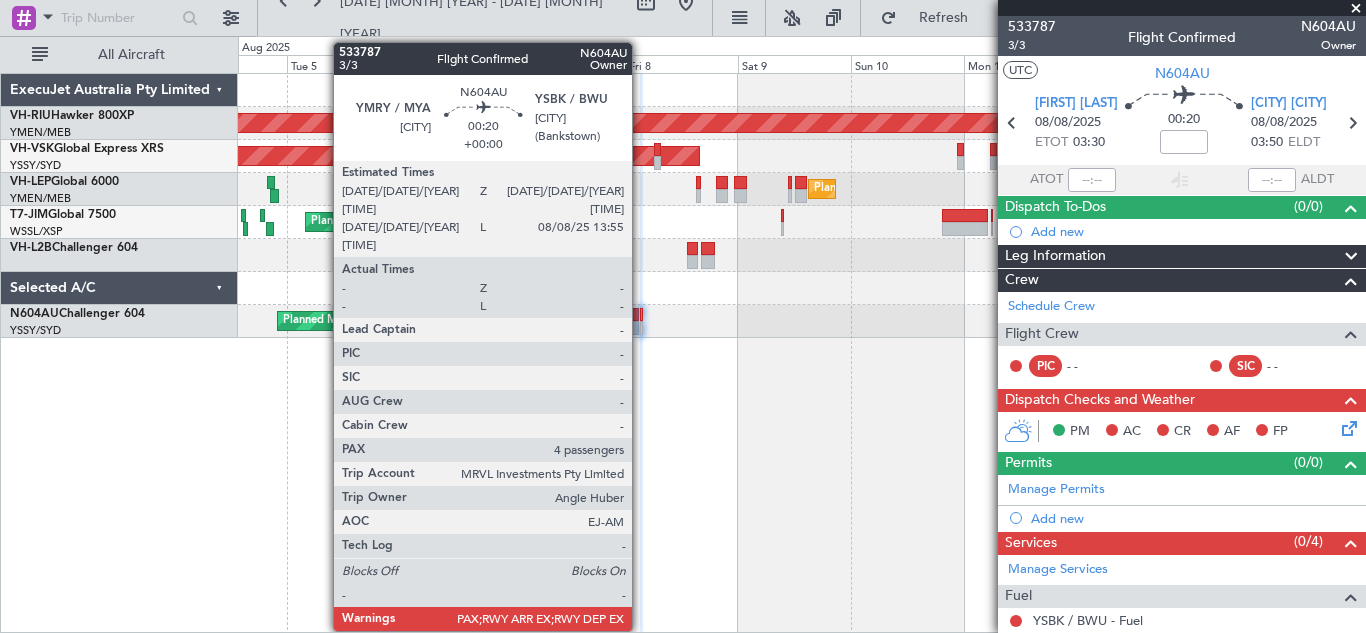 click 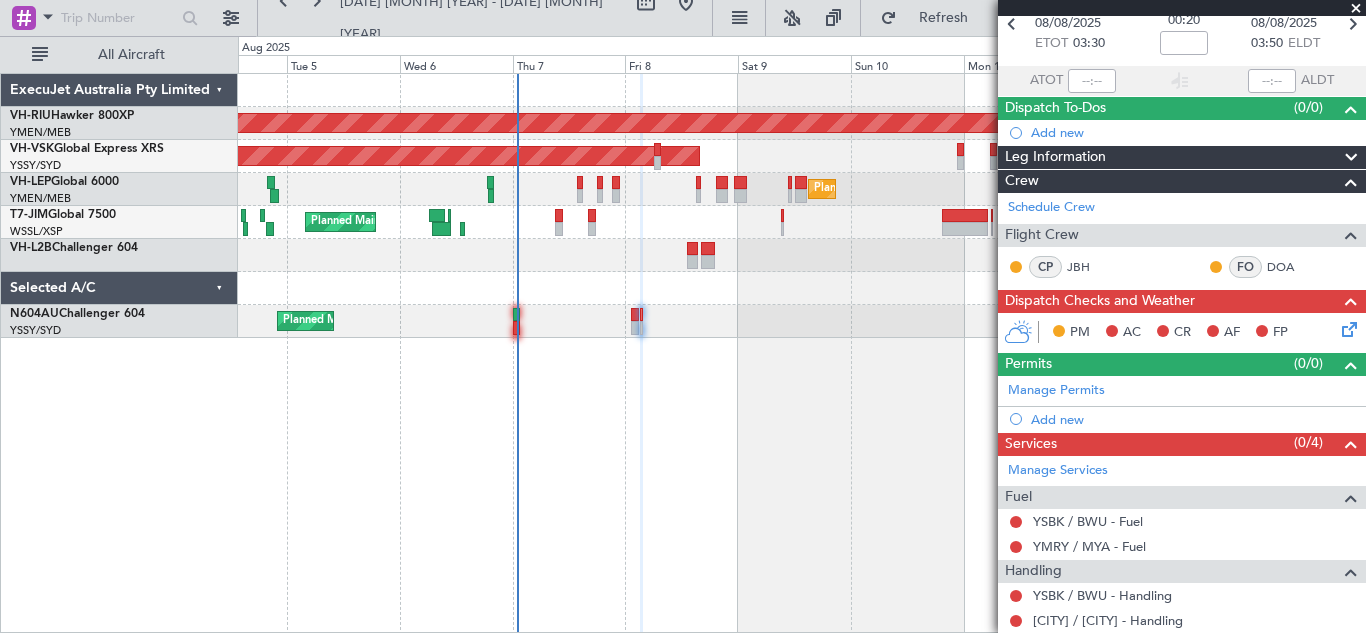 scroll, scrollTop: 155, scrollLeft: 0, axis: vertical 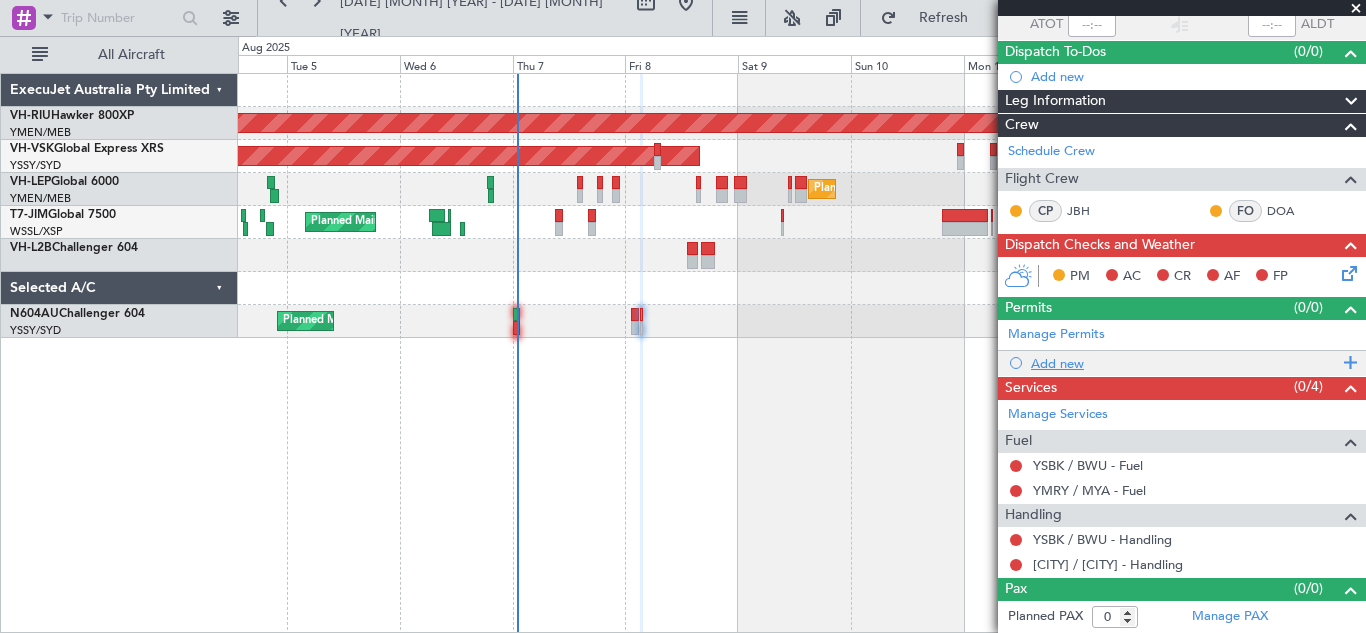 click at bounding box center (1347, 363) 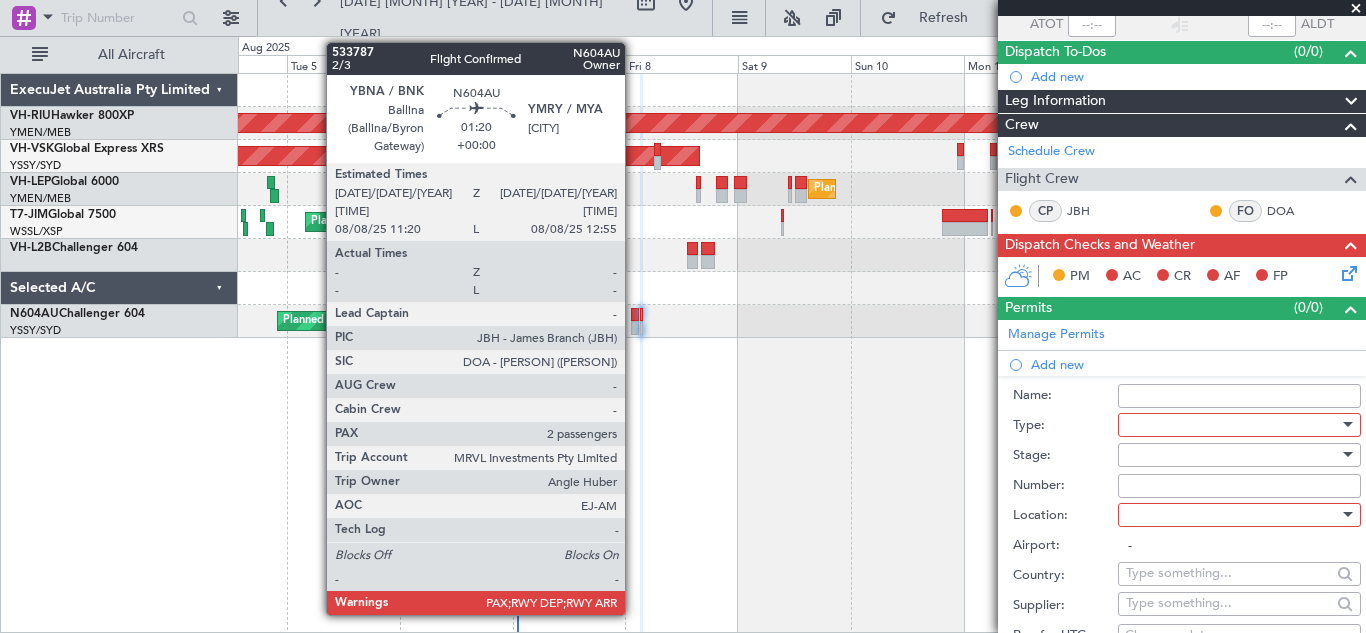 click 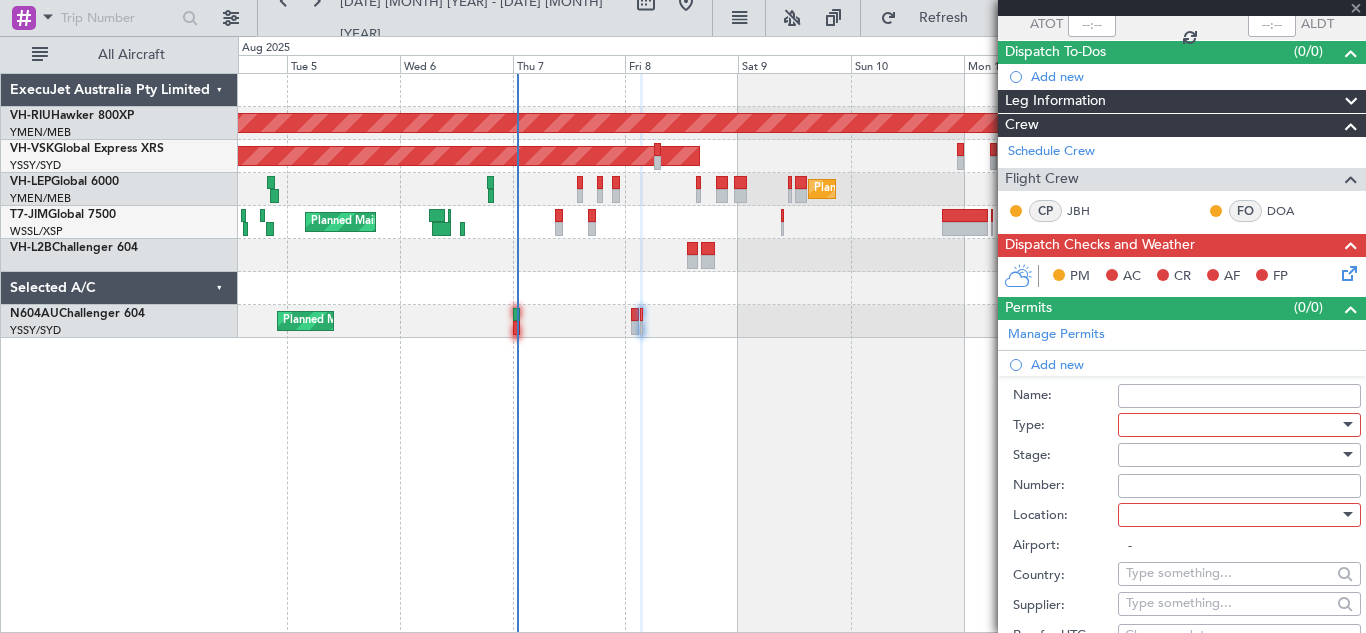 type on "4" 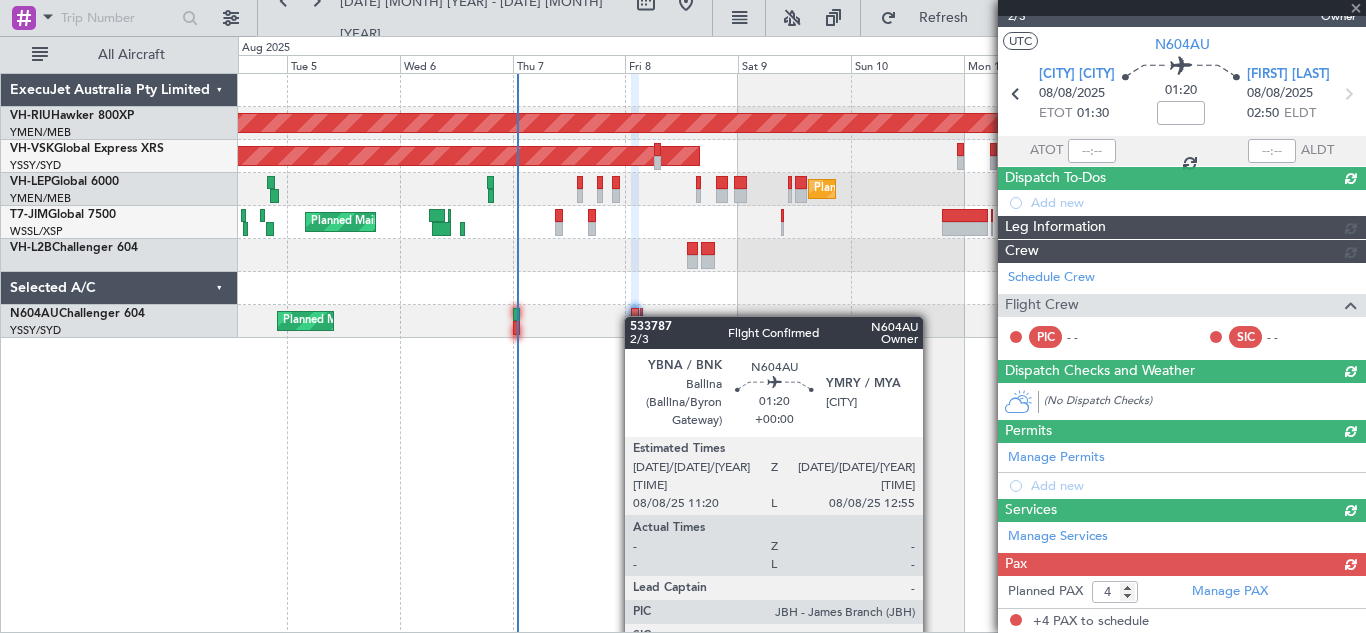 scroll, scrollTop: 155, scrollLeft: 0, axis: vertical 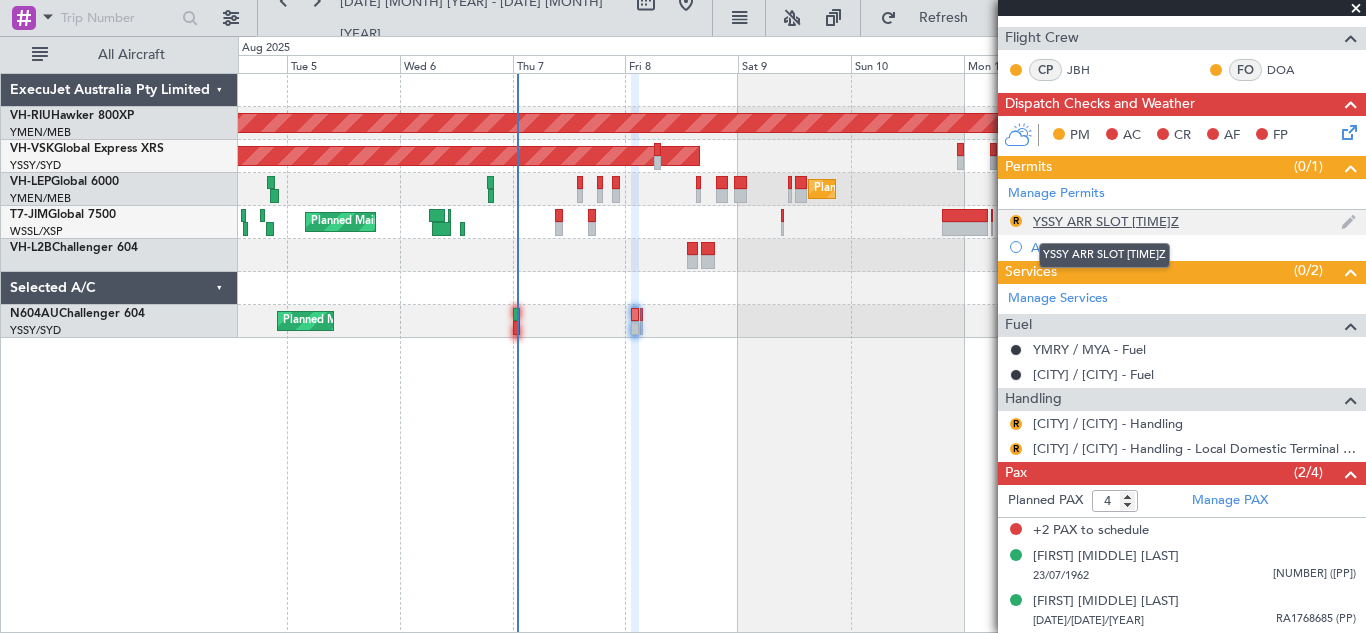 click on "YSSY ARR SLOT [TIME]Z" at bounding box center [1106, 221] 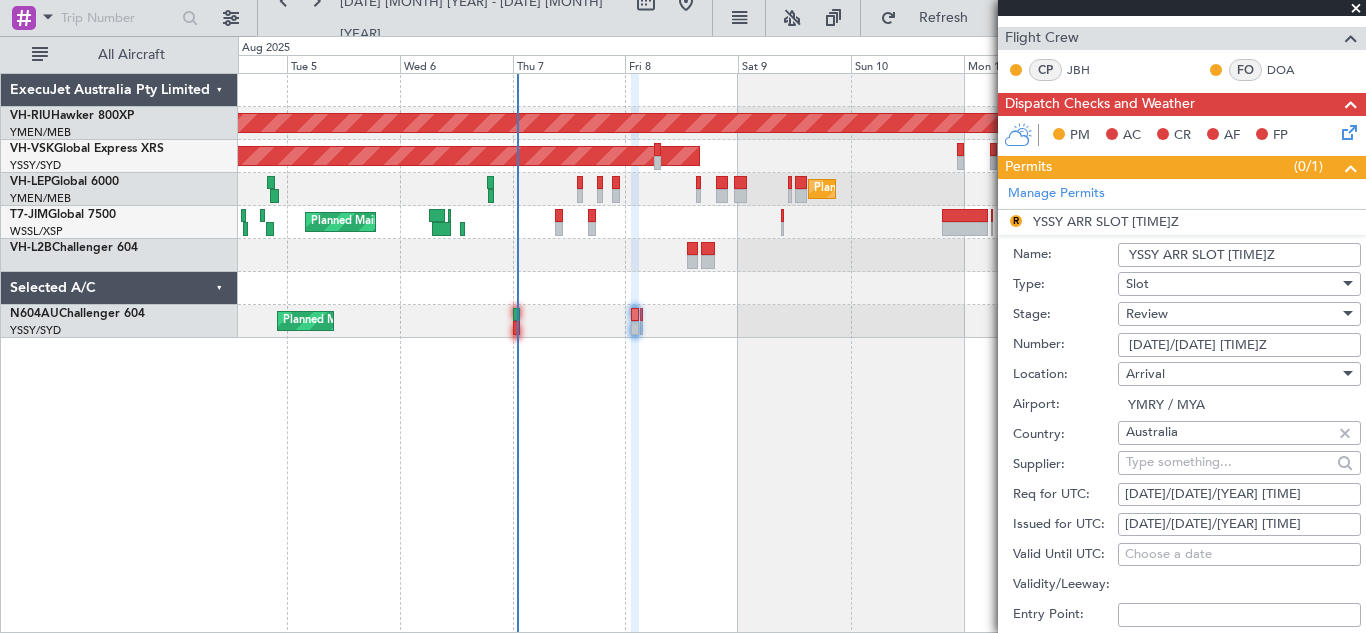 click on "YSSY ARR SLOT [TIME]Z" at bounding box center (1239, 255) 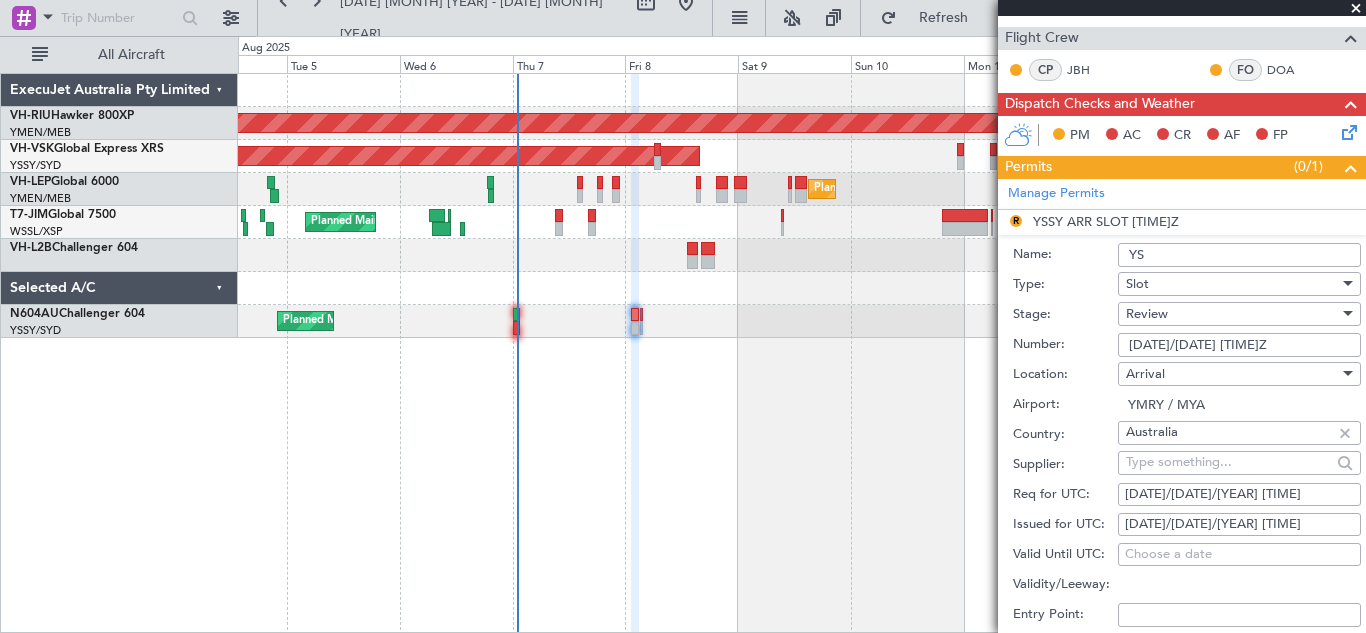type on "Y" 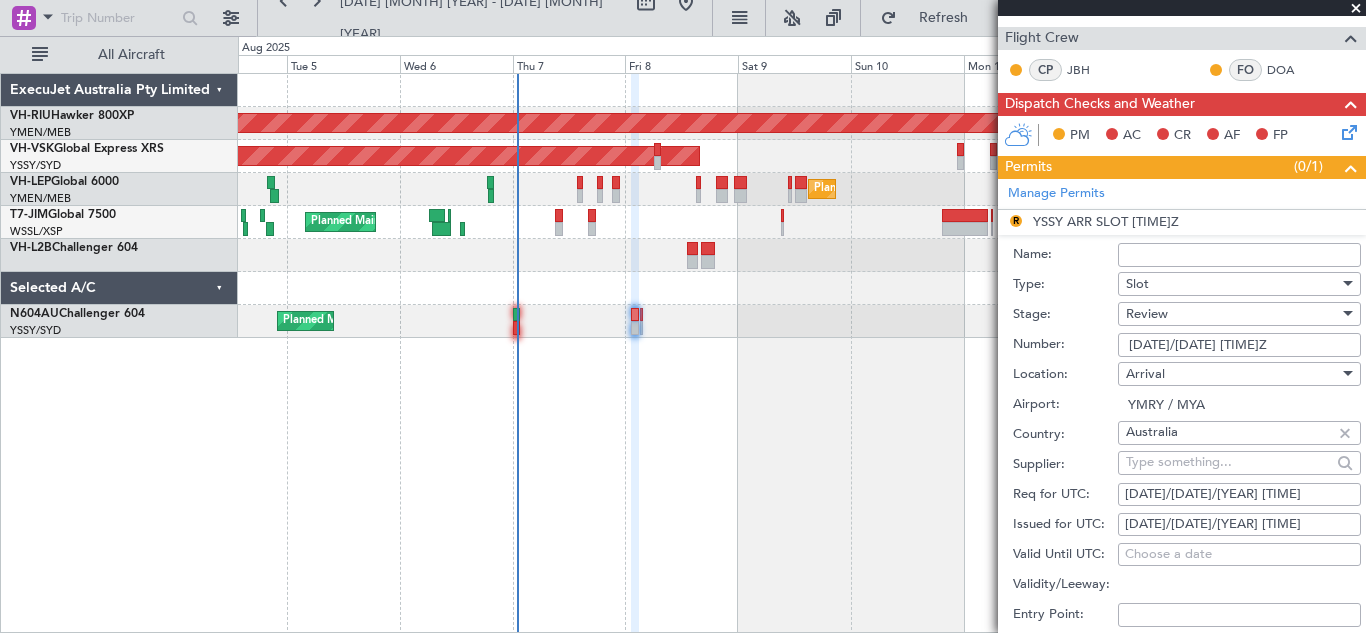 type 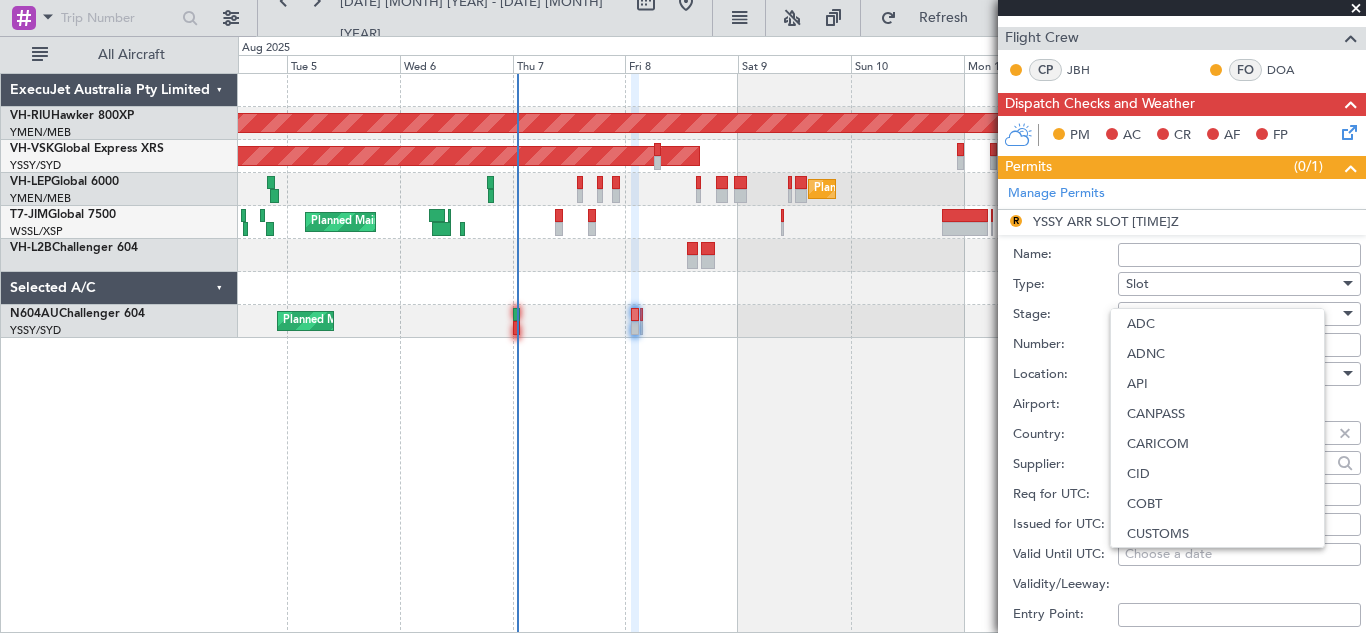 scroll, scrollTop: 602, scrollLeft: 0, axis: vertical 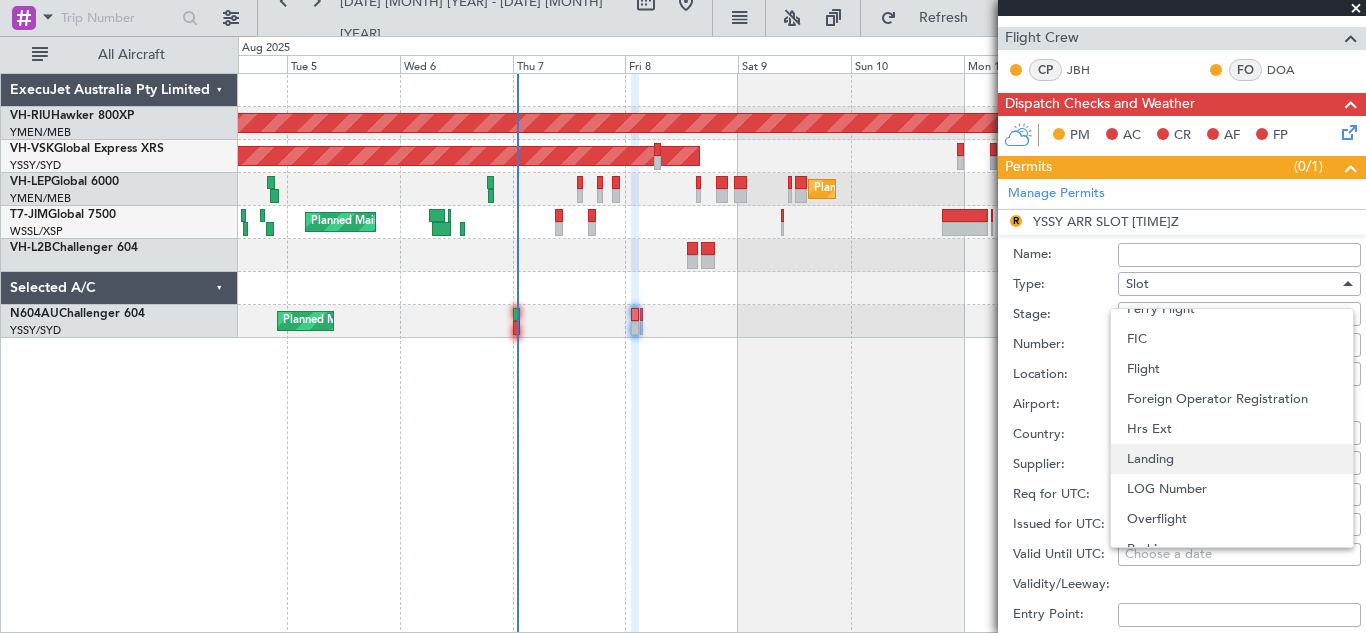 click on "Landing" at bounding box center [1232, 459] 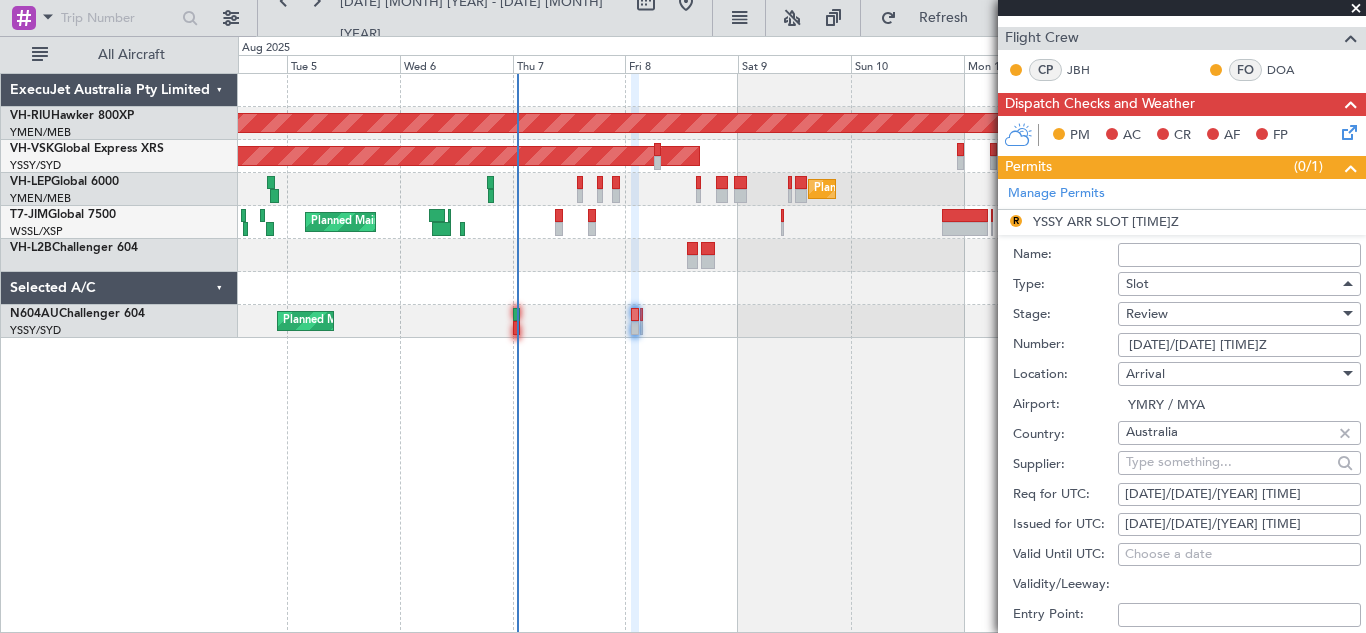 scroll, scrollTop: 407, scrollLeft: 0, axis: vertical 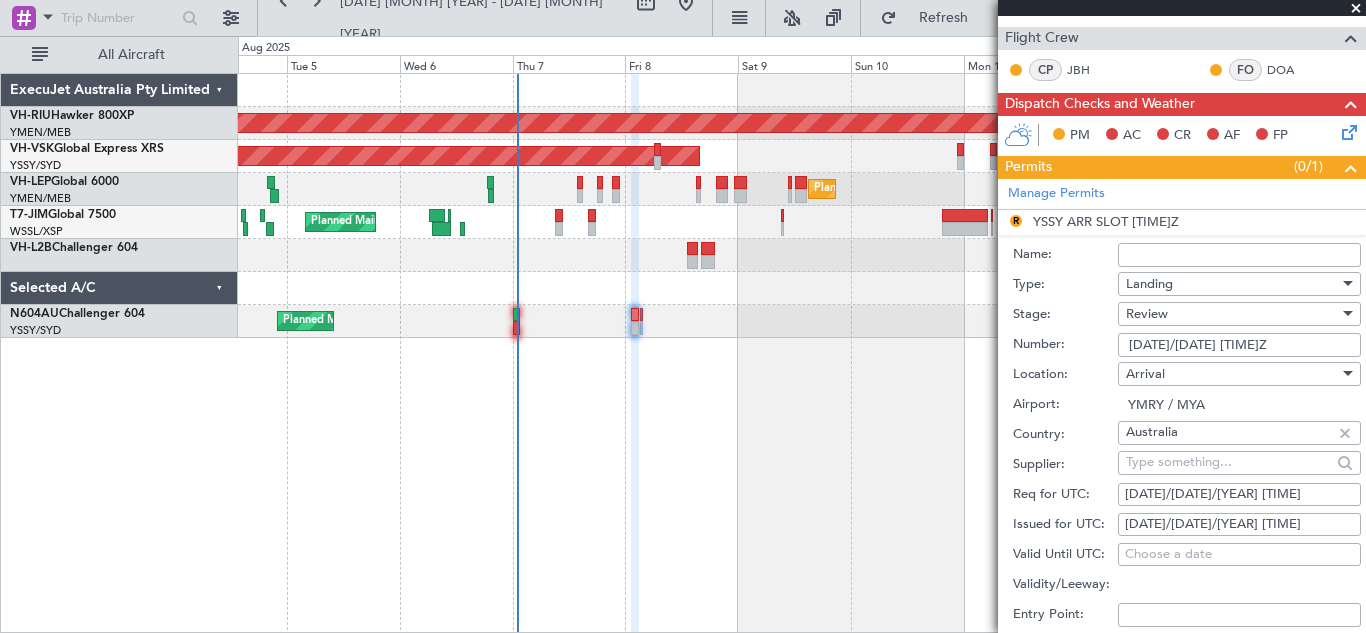 click at bounding box center [1348, 313] 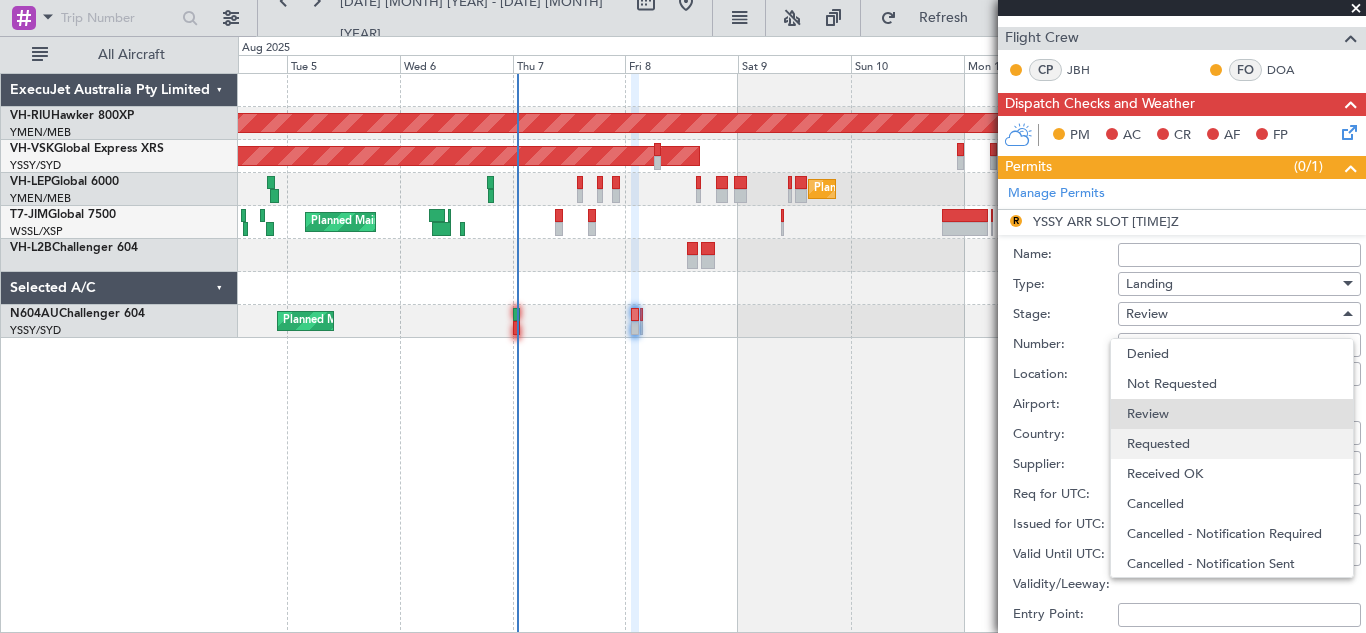 click on "Requested" at bounding box center [1232, 444] 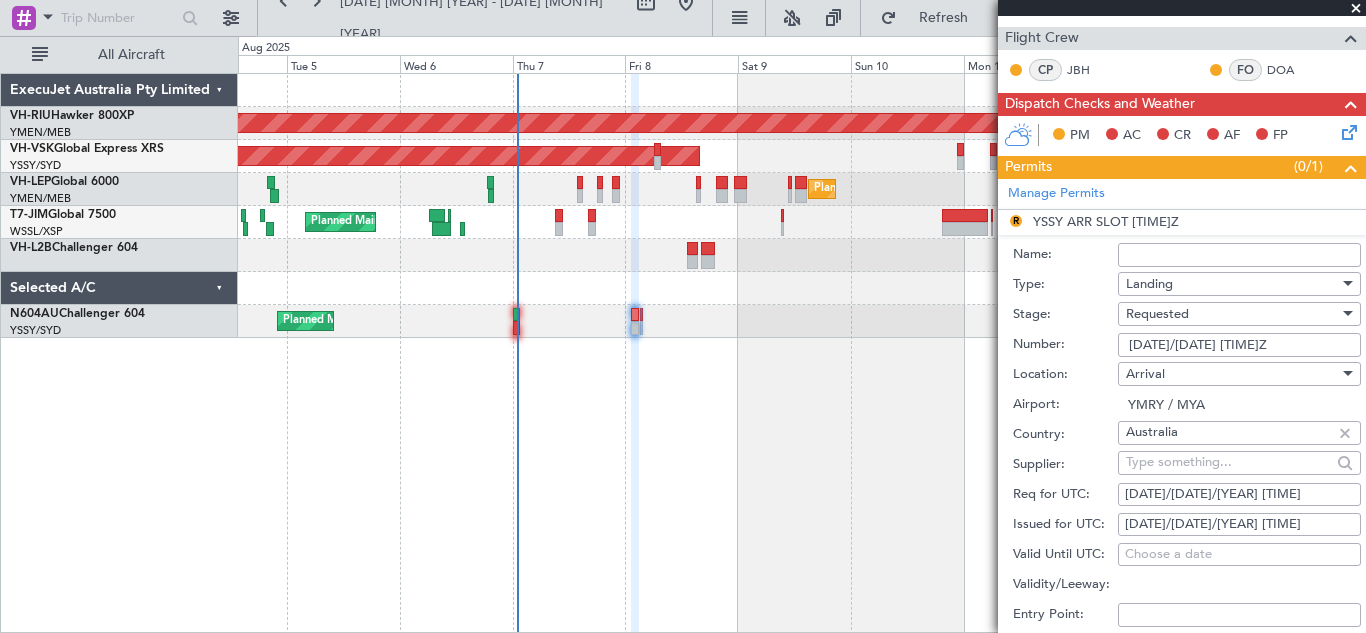 click on "[DATE]/[DATE] [TIME]Z" at bounding box center [1239, 345] 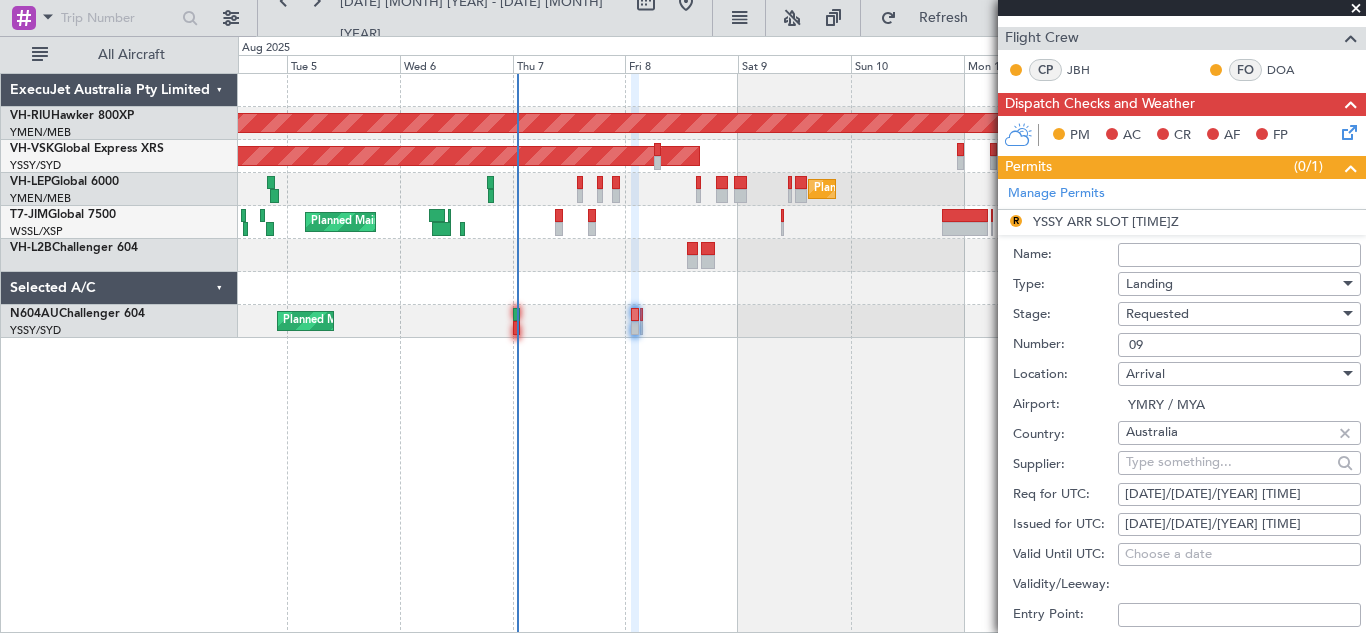 type on "0" 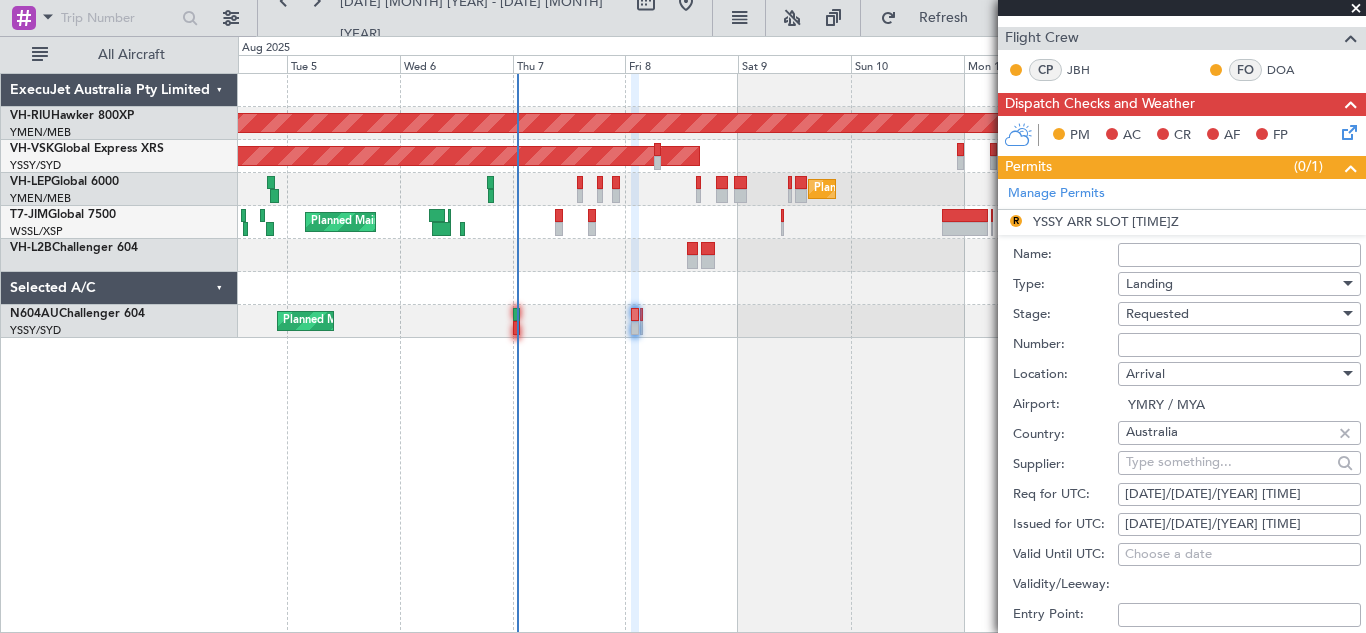 type 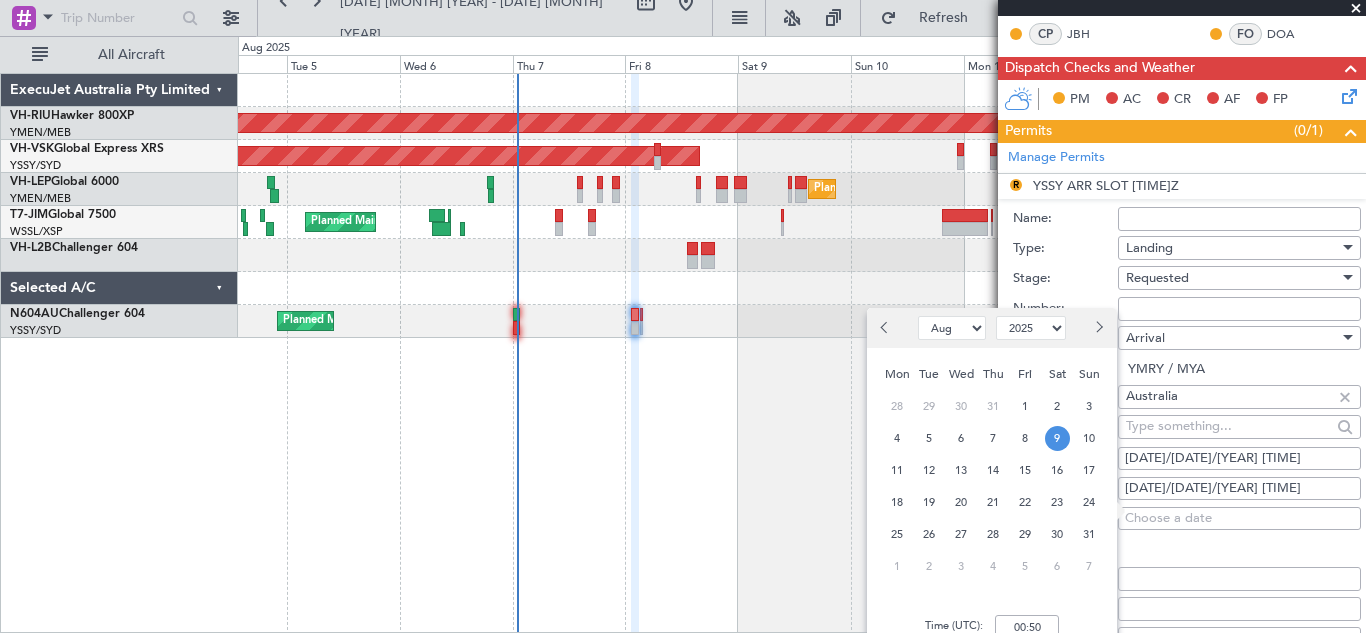 scroll, scrollTop: 338, scrollLeft: 0, axis: vertical 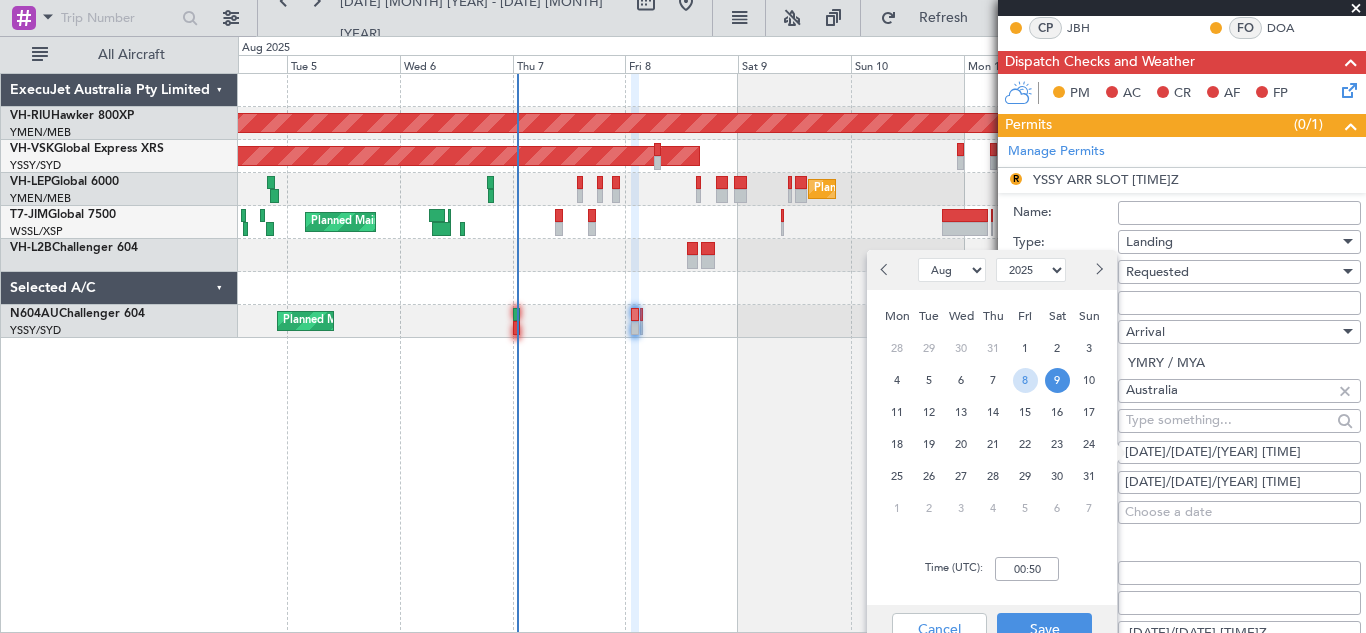 click on "8" at bounding box center [1025, 380] 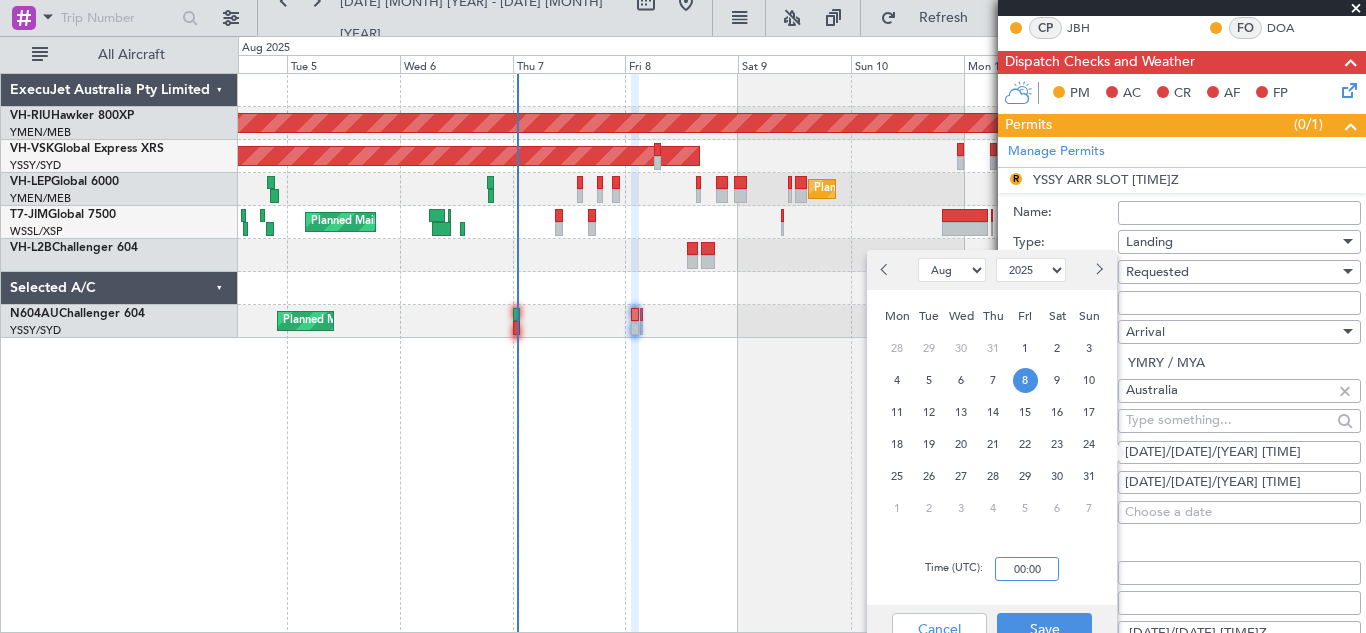 click on "00:00" at bounding box center [1027, 569] 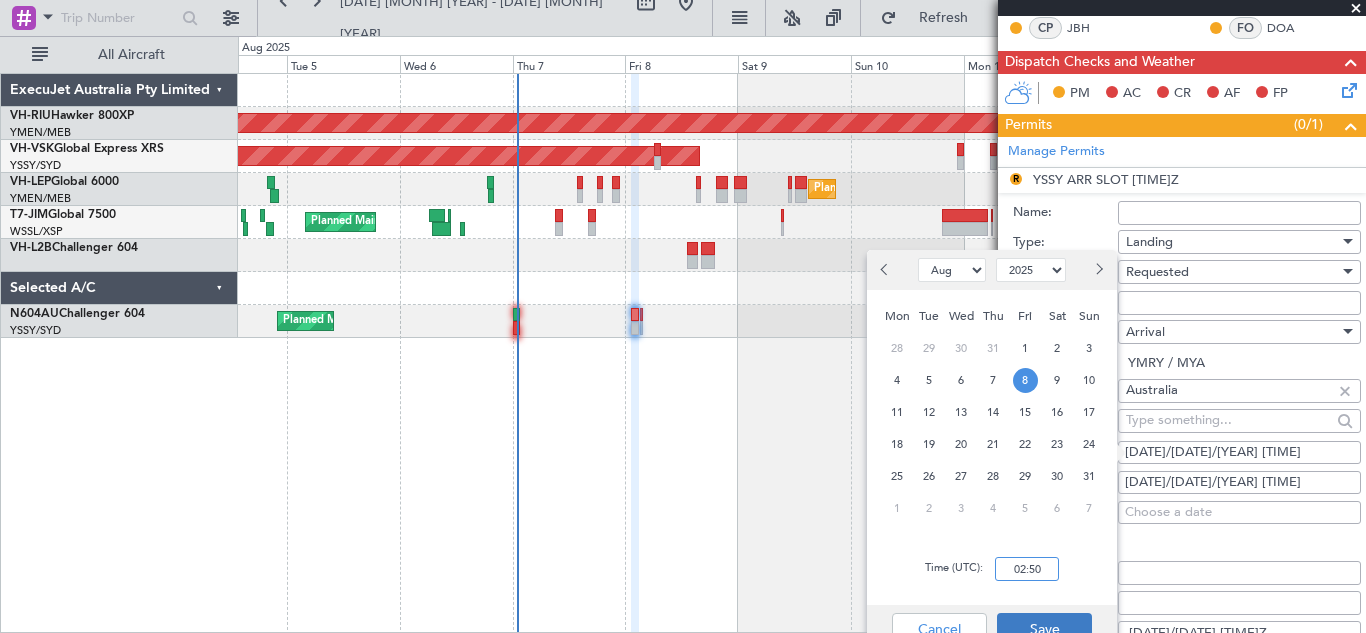 type on "02:50" 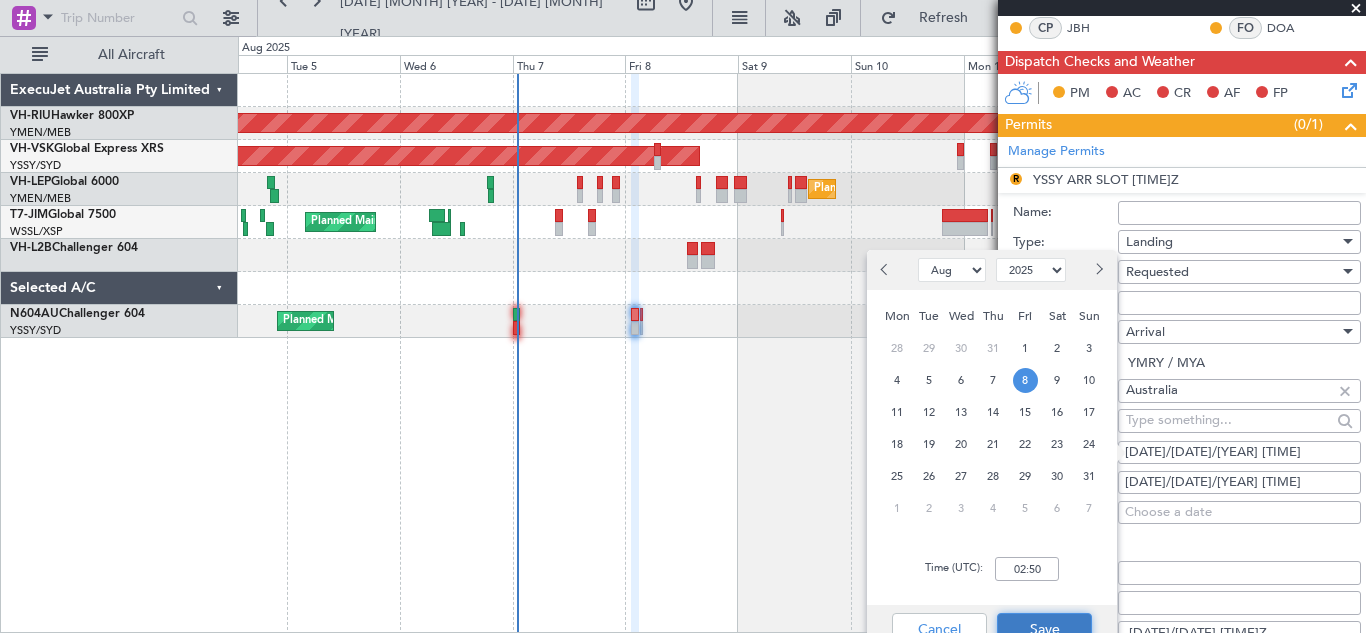 click on "Save" at bounding box center (1044, 629) 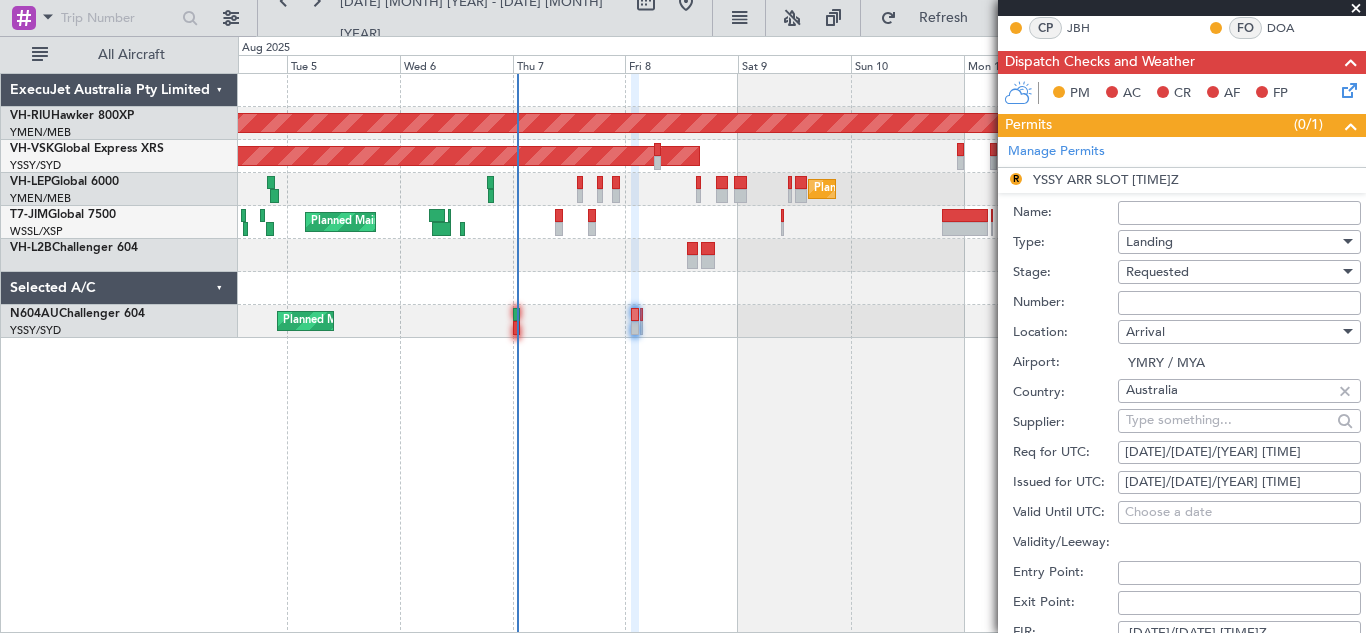 click on "[DATE]/[DATE]/[YEAR] [TIME]" at bounding box center (1239, 483) 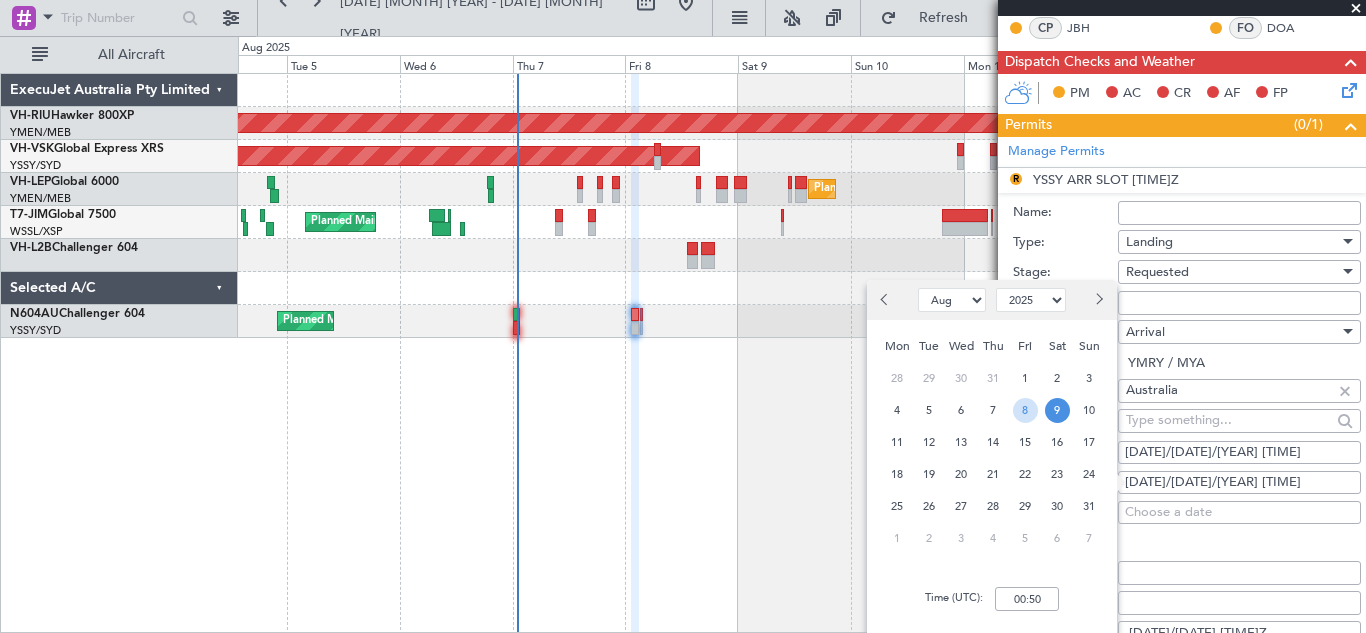 click on "8" at bounding box center [1025, 410] 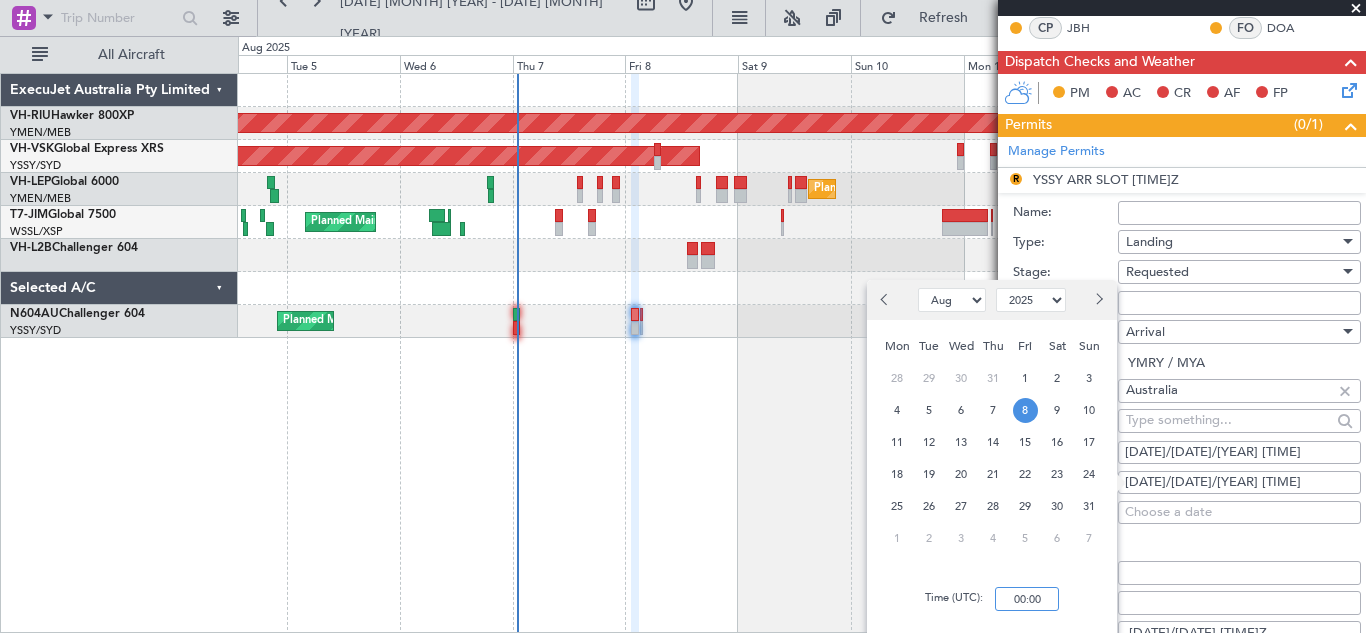 click on "00:00" at bounding box center (1027, 599) 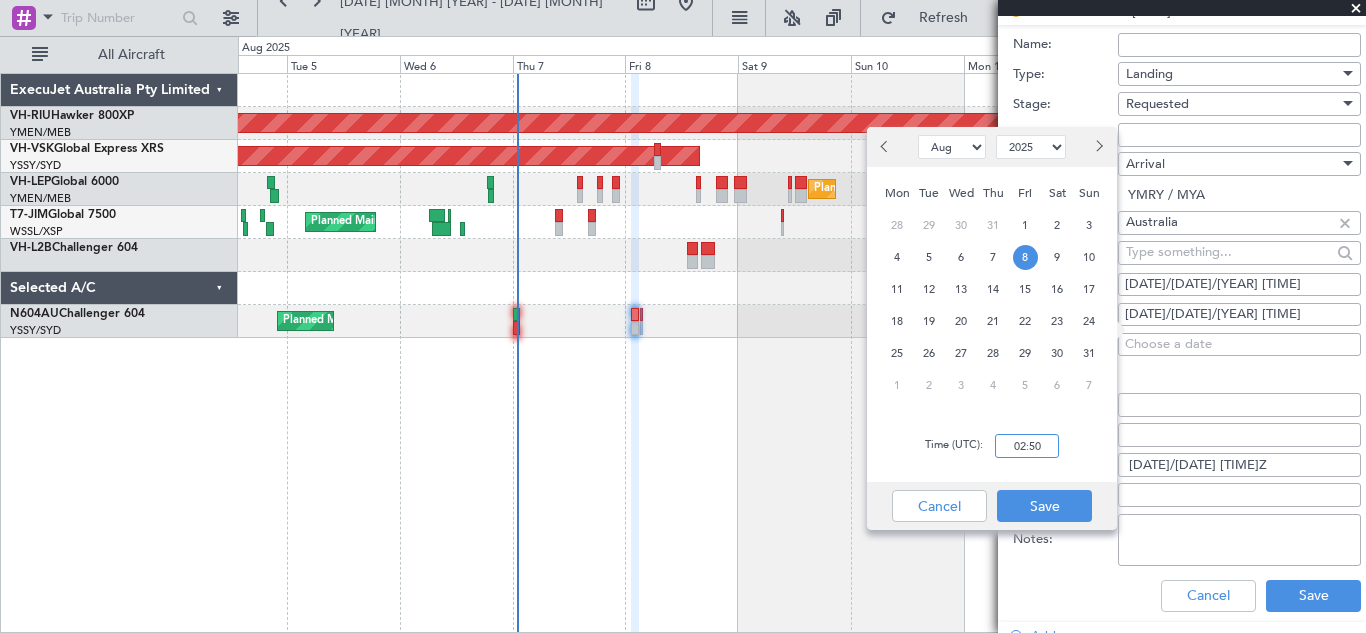 scroll, scrollTop: 511, scrollLeft: 0, axis: vertical 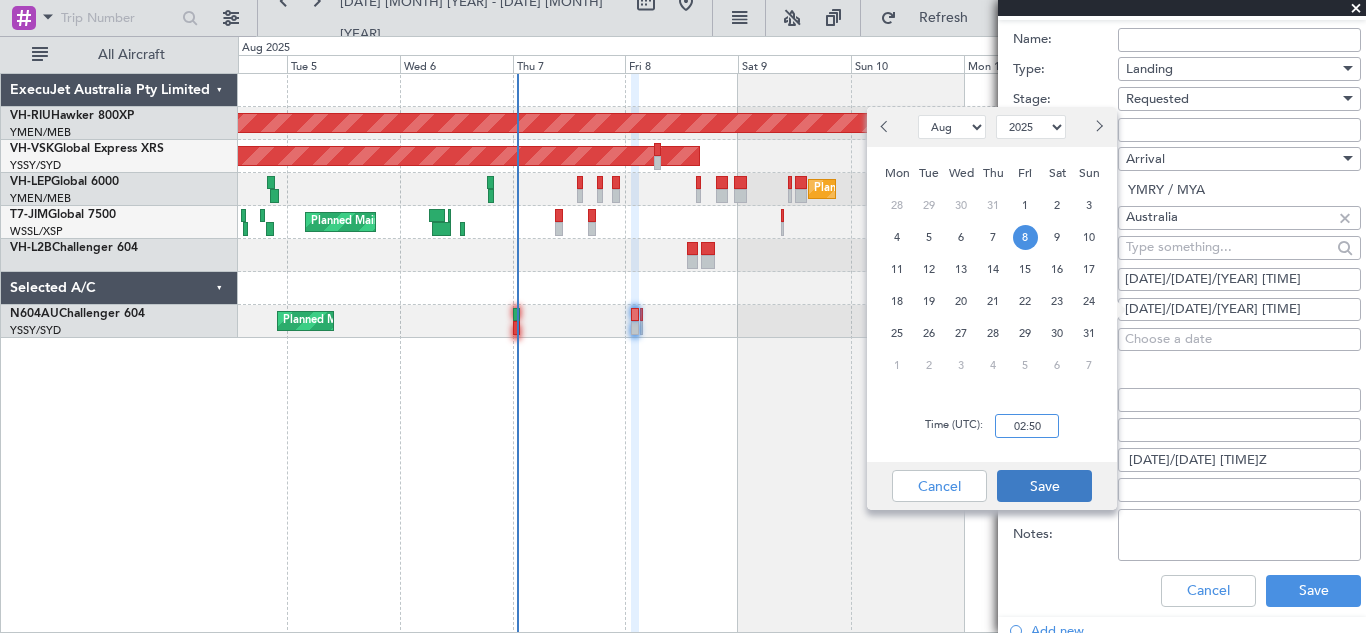 type on "02:50" 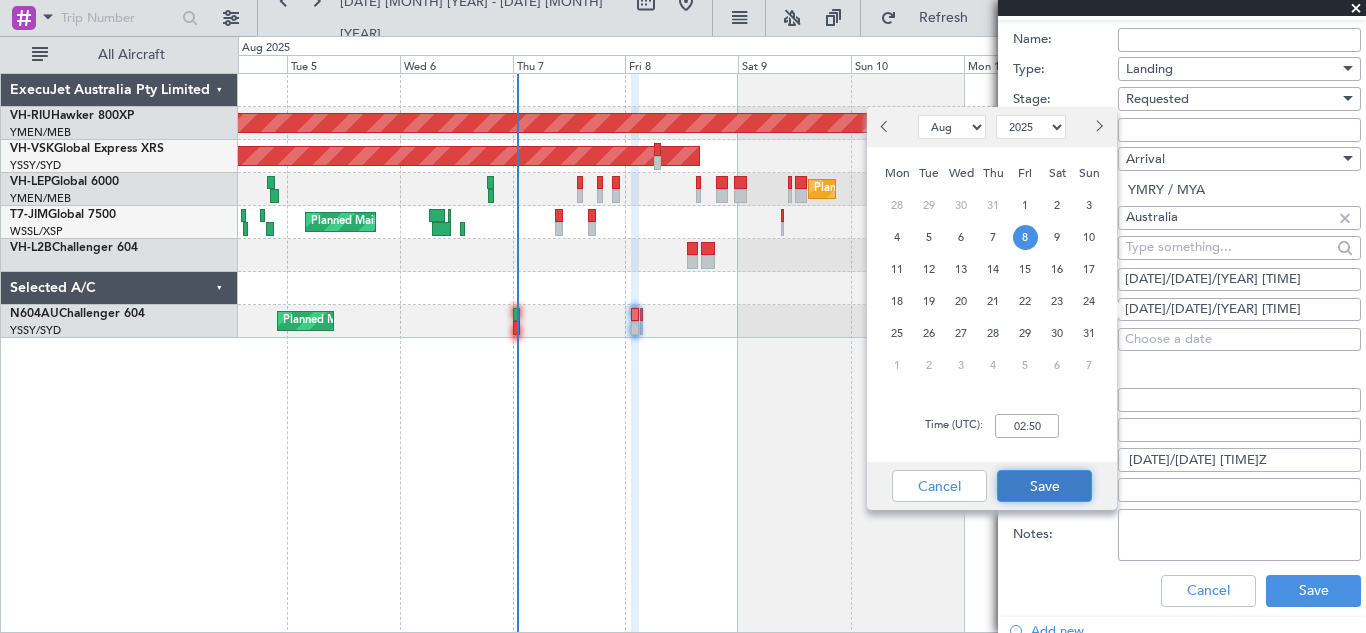 click on "Save" at bounding box center [1044, 486] 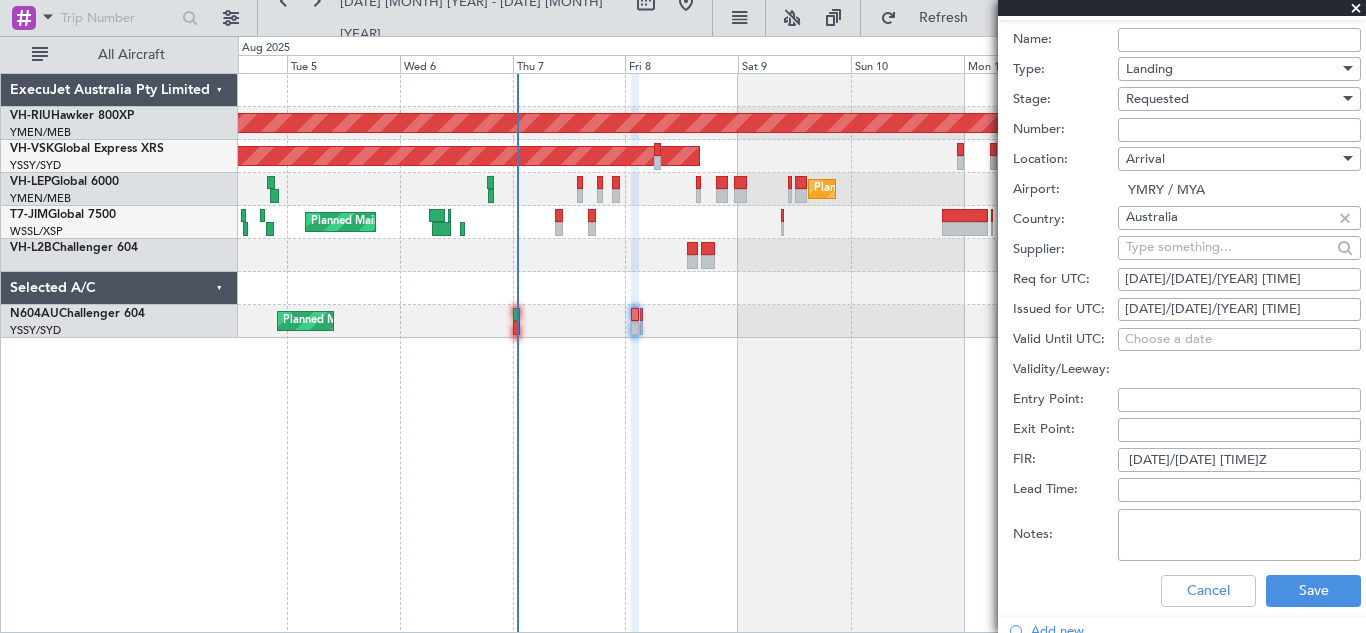 click on "[DATE]/[DATE] [TIME]Z" at bounding box center [1239, 460] 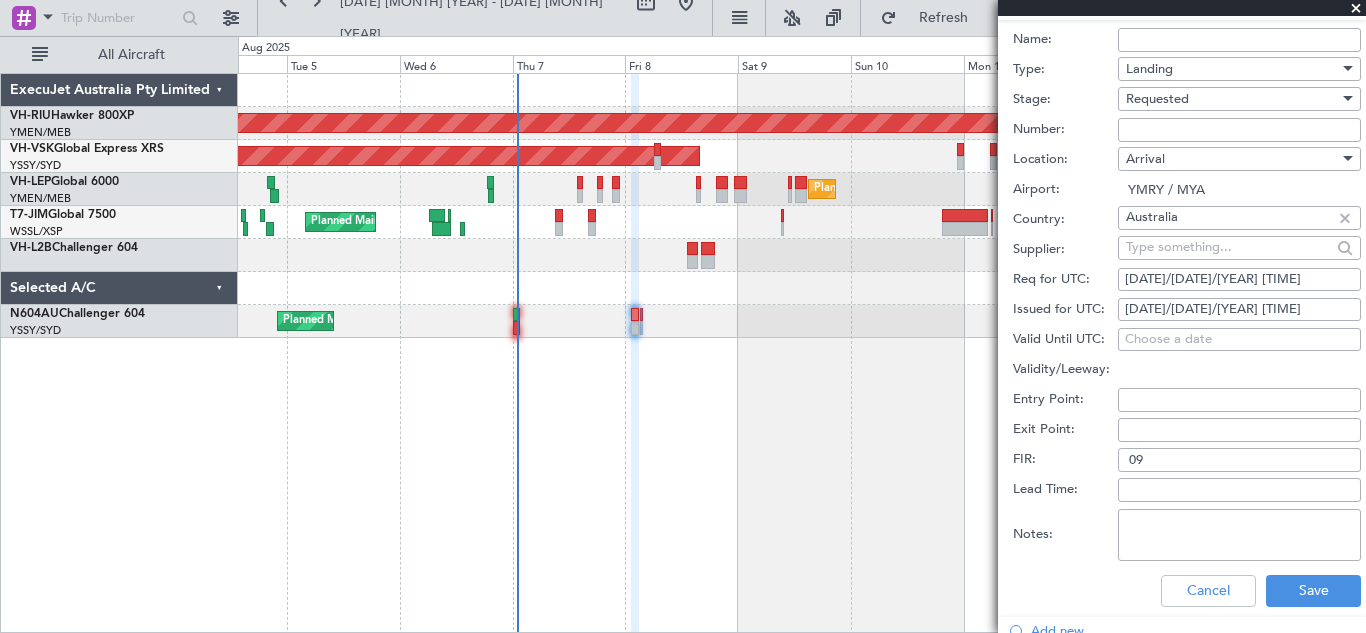 type on "0" 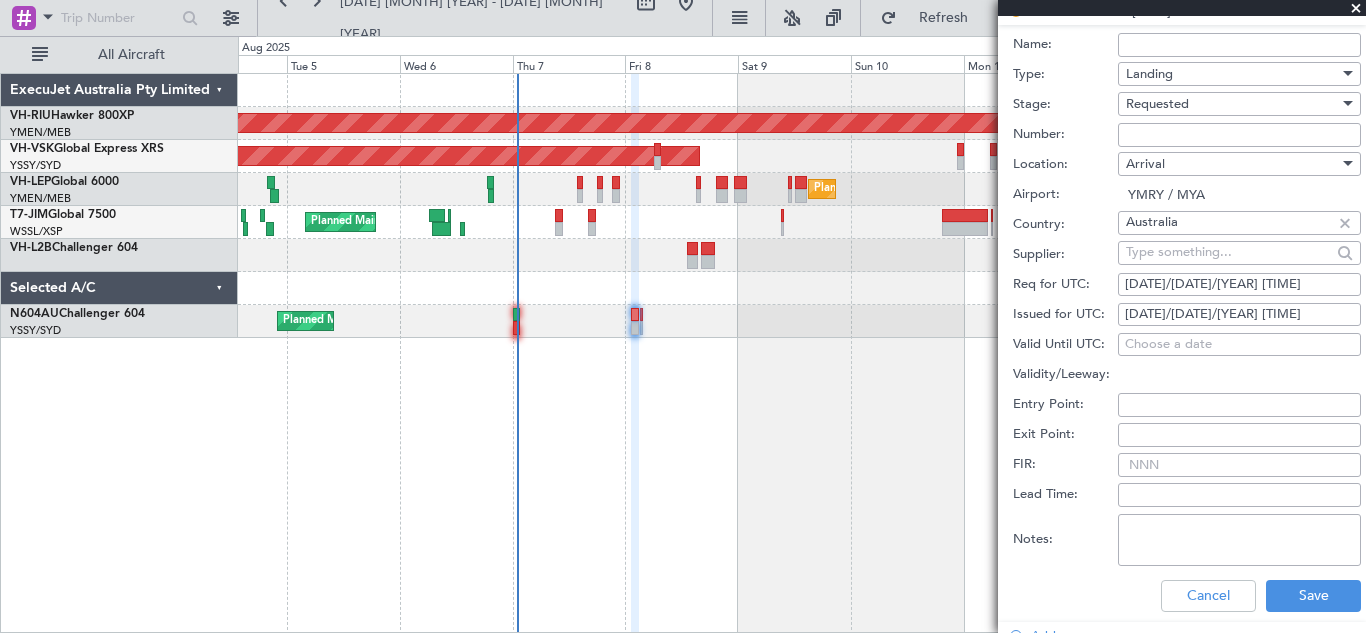 scroll, scrollTop: 517, scrollLeft: 0, axis: vertical 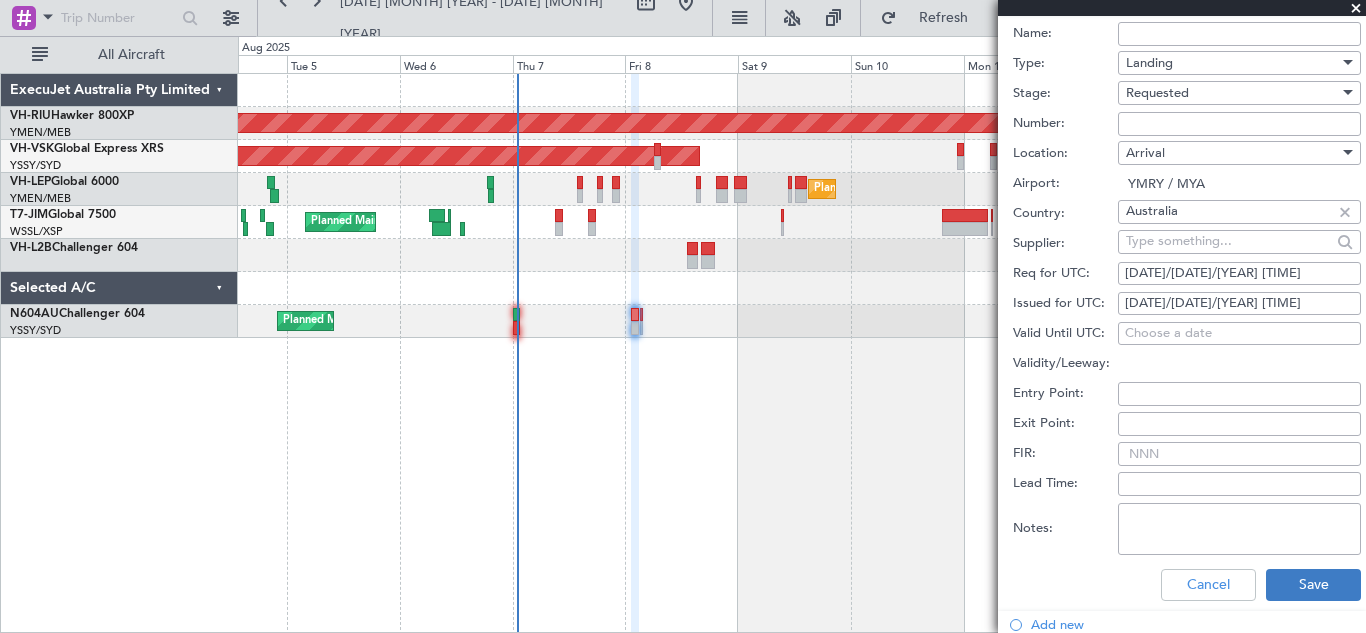 type 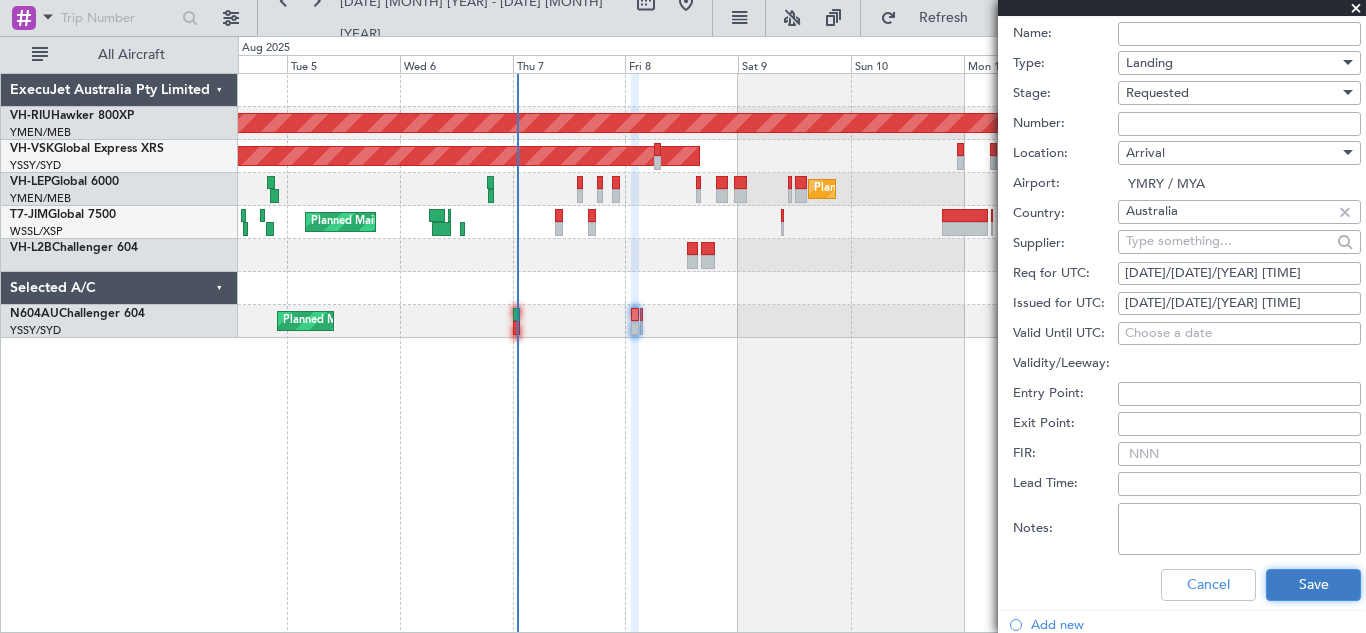 click on "Save" at bounding box center (1313, 585) 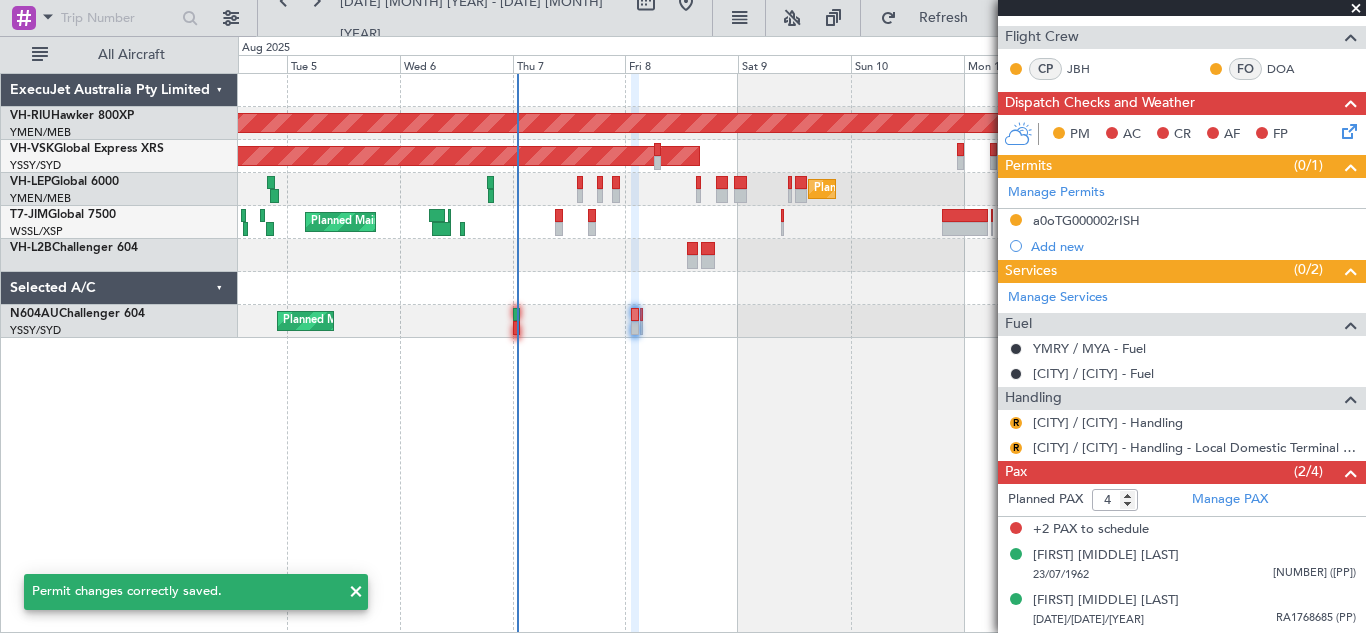 scroll, scrollTop: 296, scrollLeft: 0, axis: vertical 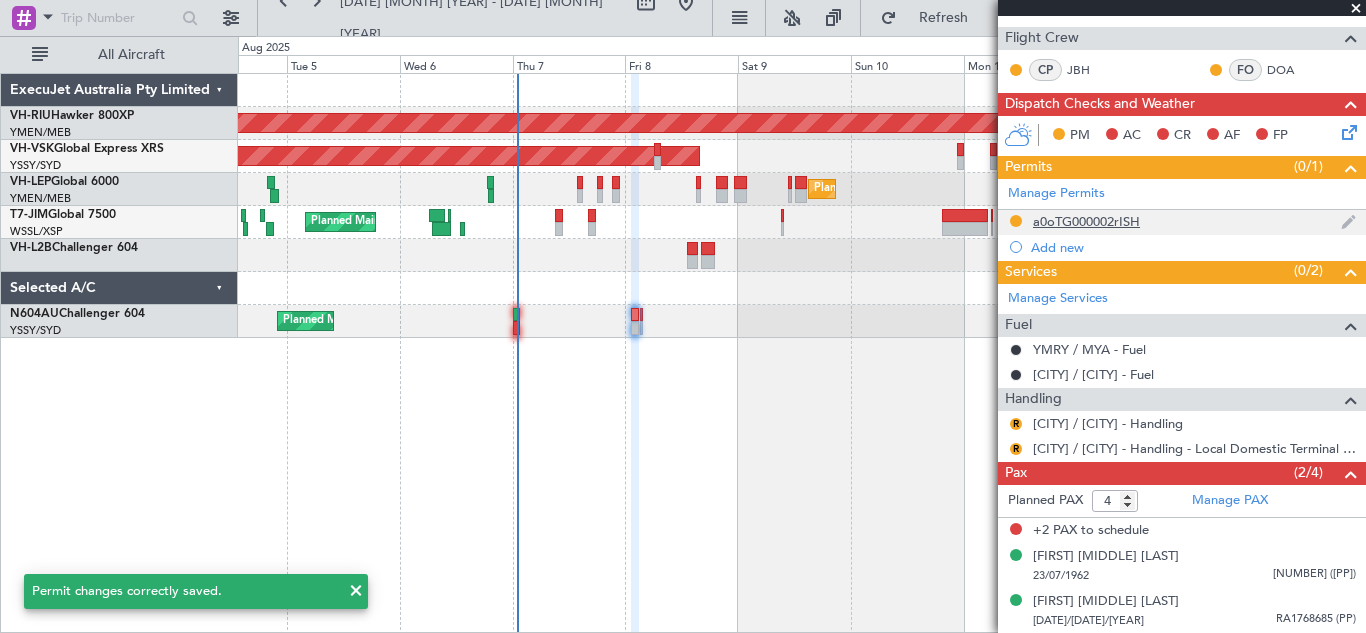 click on "a0oTG000002rISH" at bounding box center [1086, 221] 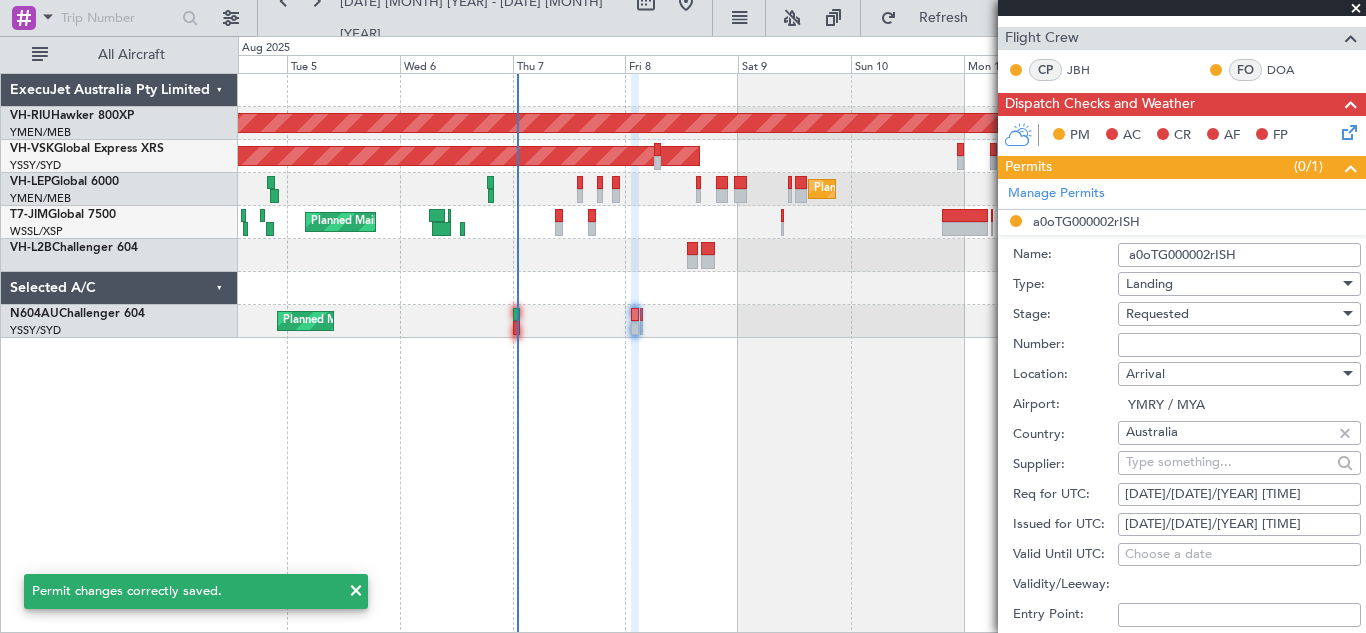 click on "a0oTG000002rISH" at bounding box center (1239, 255) 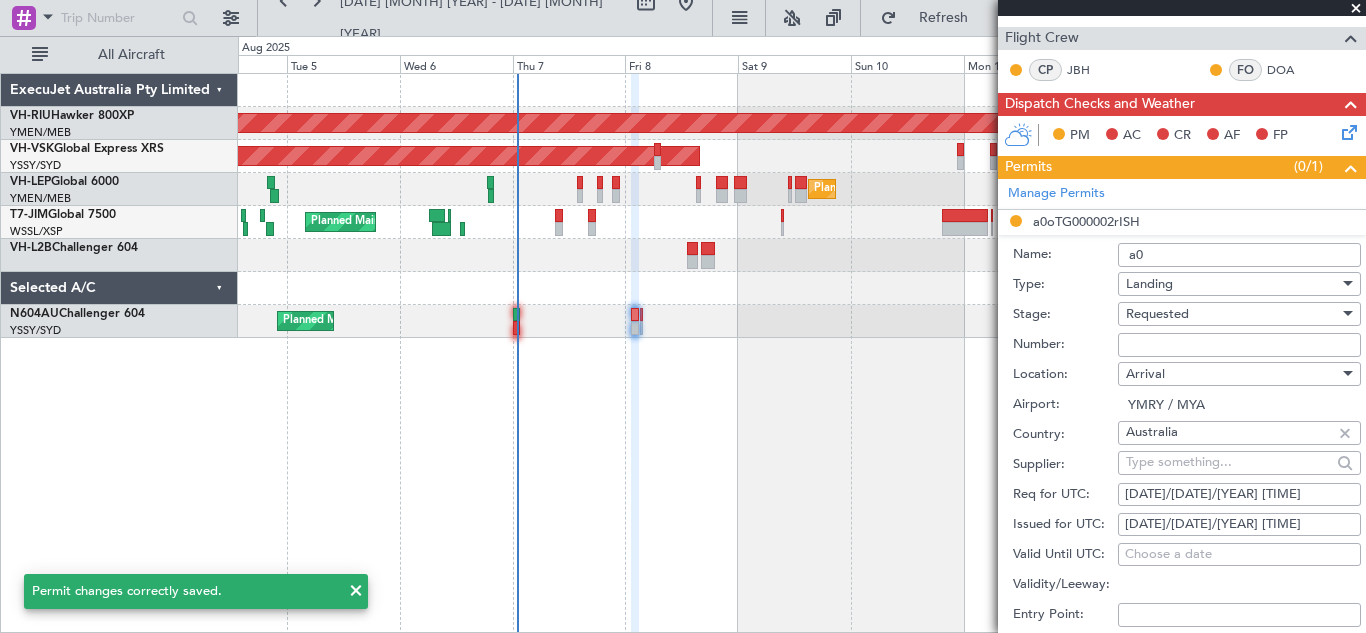type on "a" 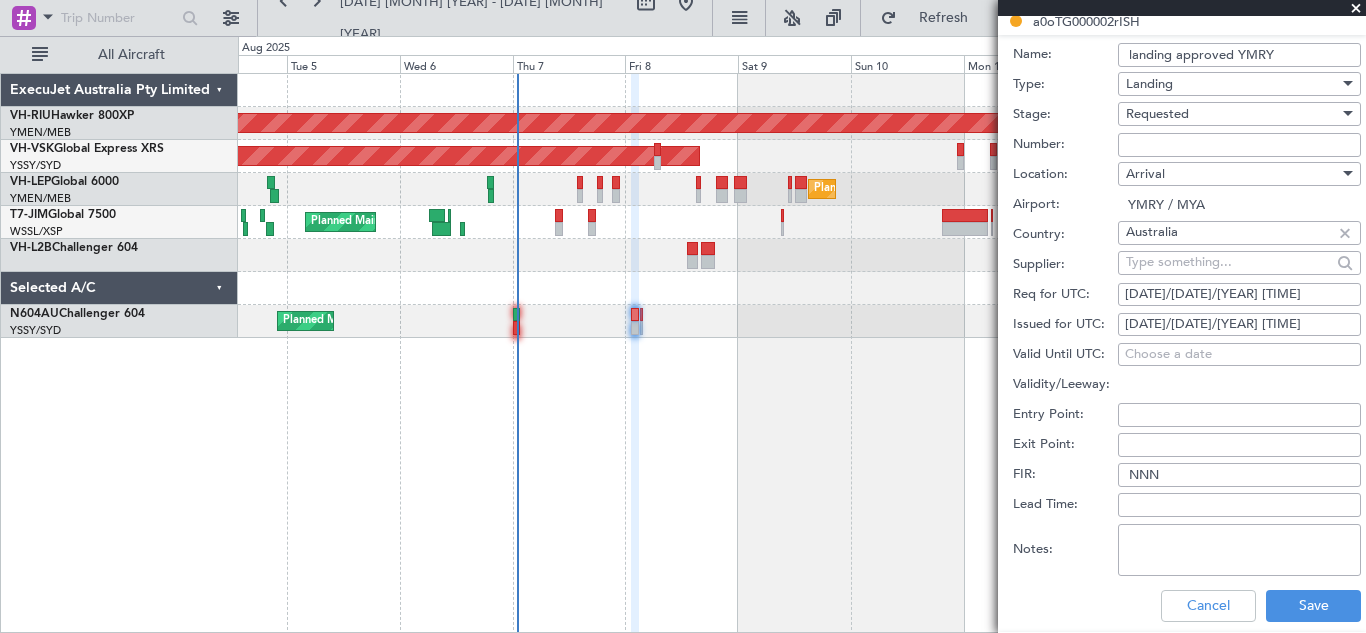 scroll, scrollTop: 534, scrollLeft: 0, axis: vertical 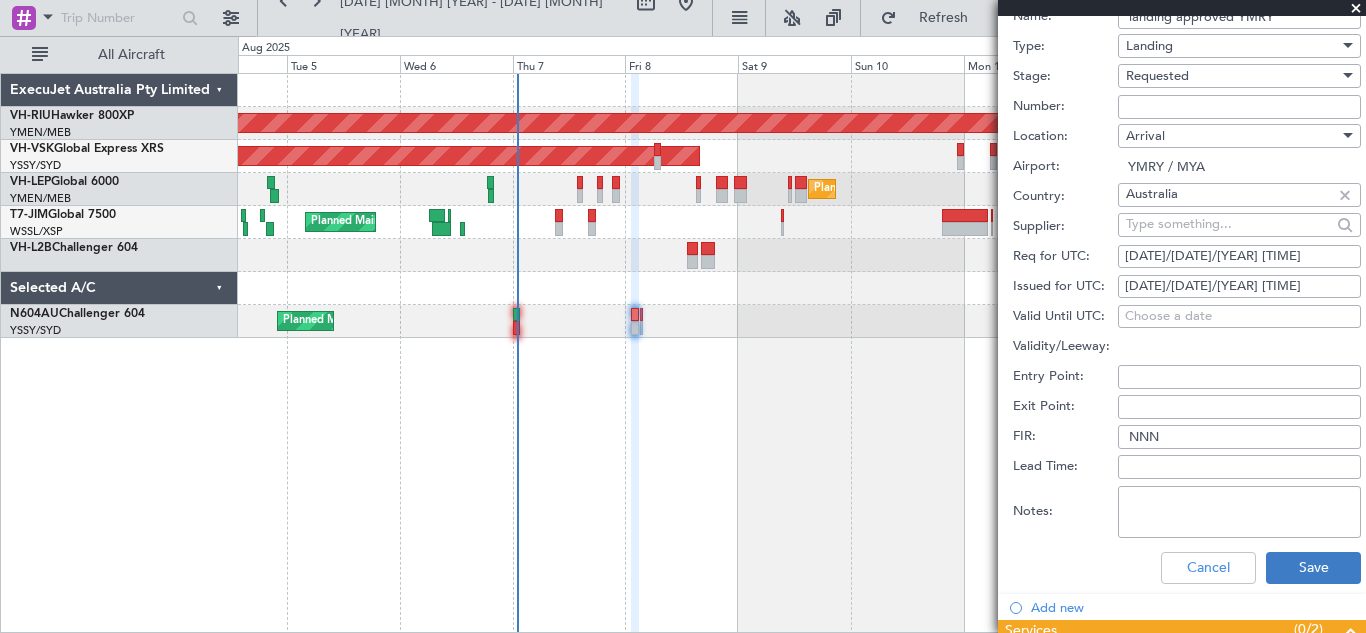 type on "landing approved YMRY" 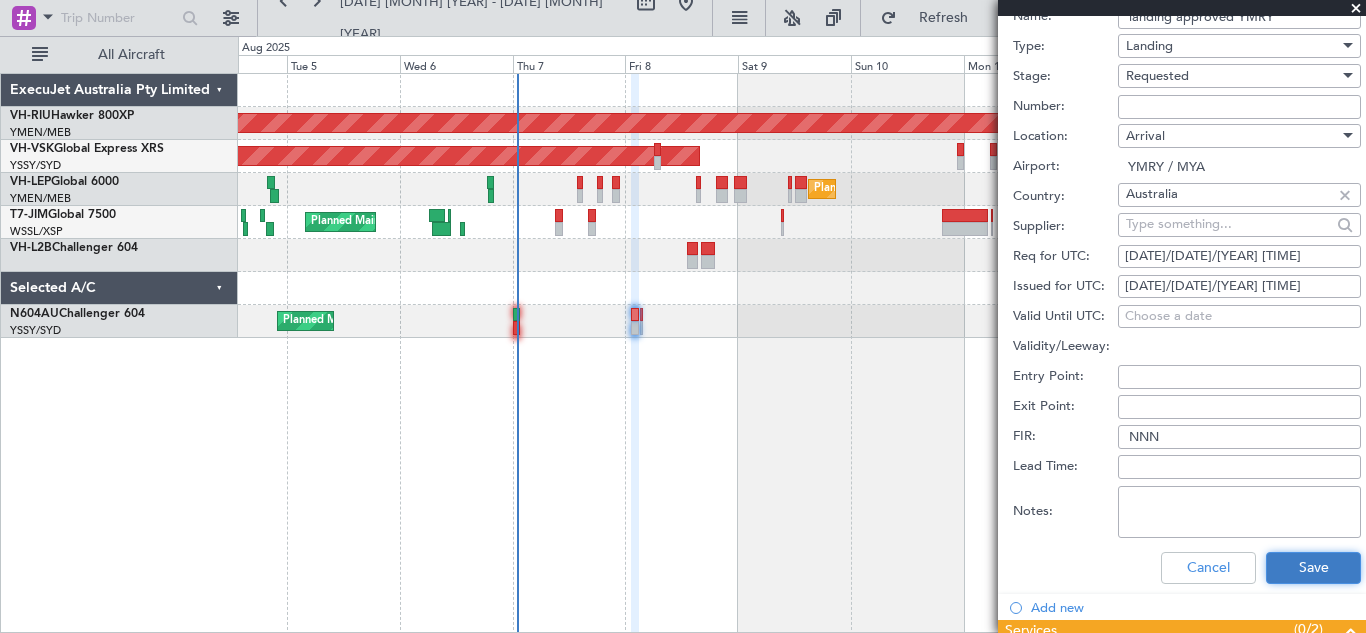 click on "Save" at bounding box center (1313, 568) 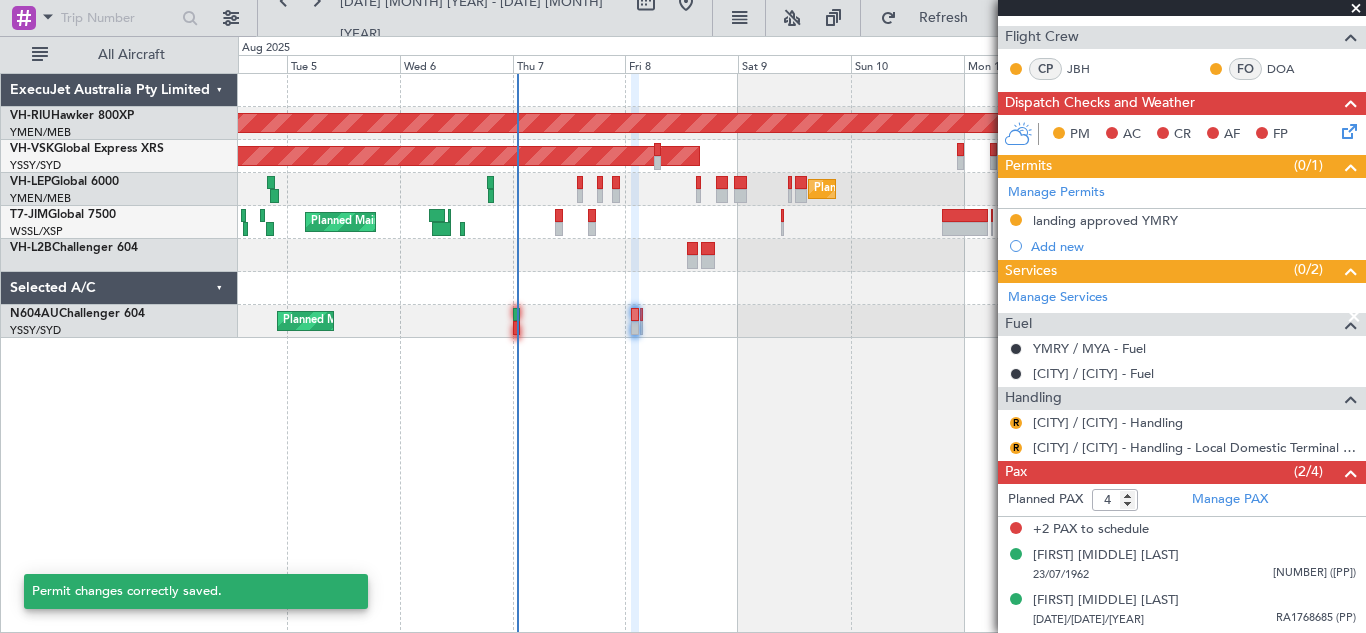 scroll, scrollTop: 0, scrollLeft: 0, axis: both 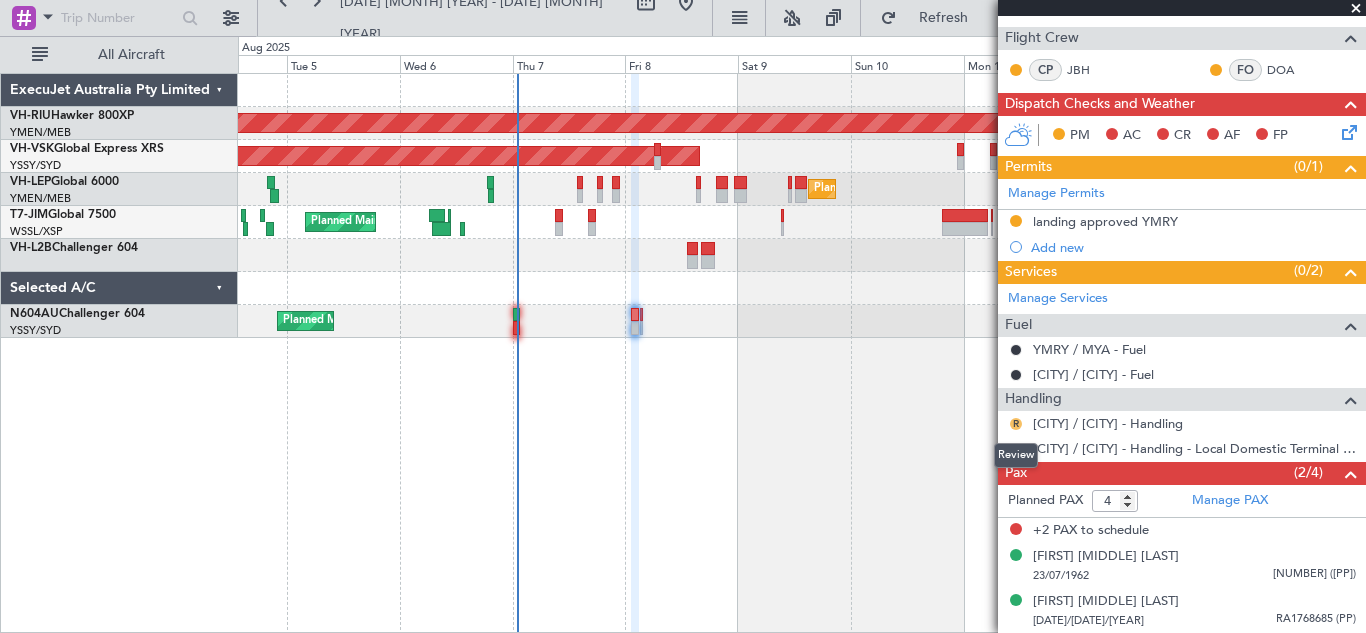 click on "R" at bounding box center (1016, 424) 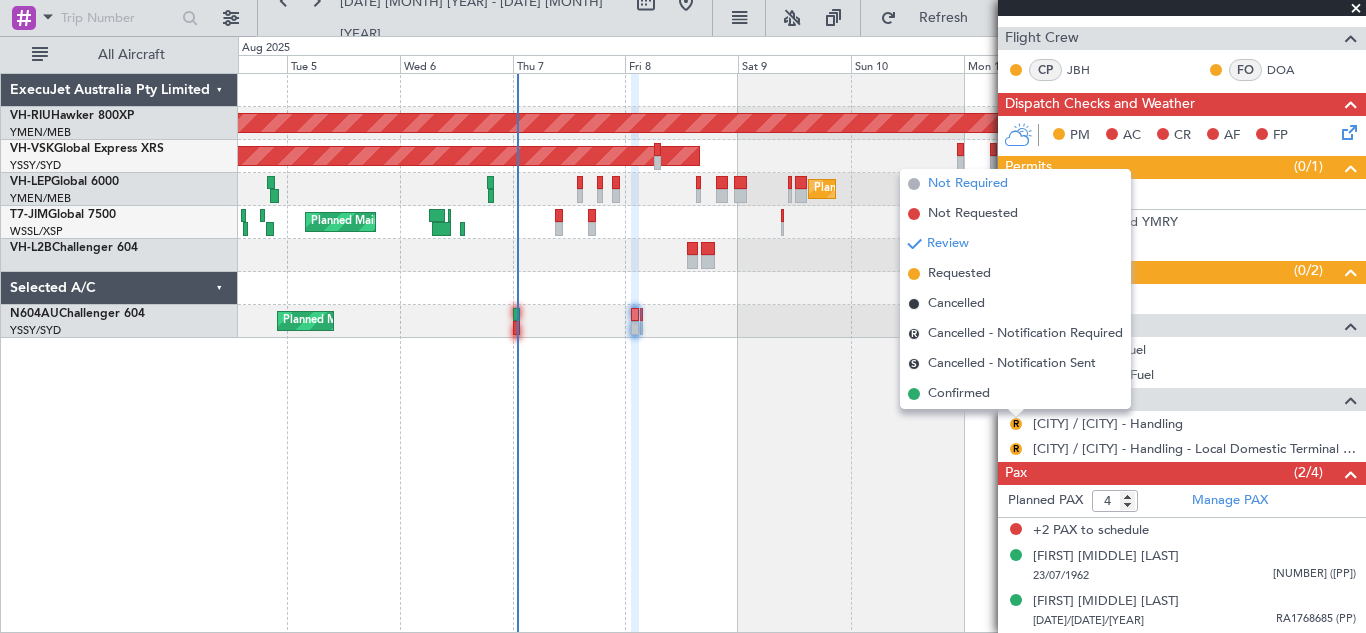 click on "Not Required" at bounding box center [968, 184] 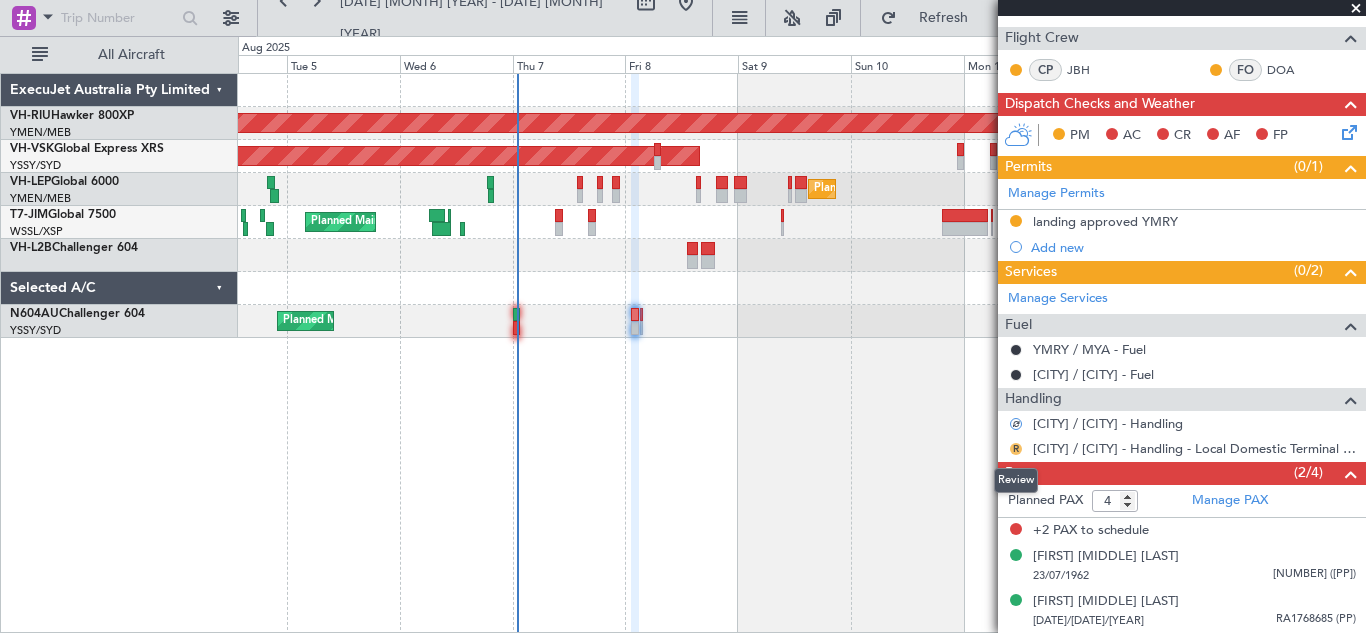 click on "R" at bounding box center (1016, 449) 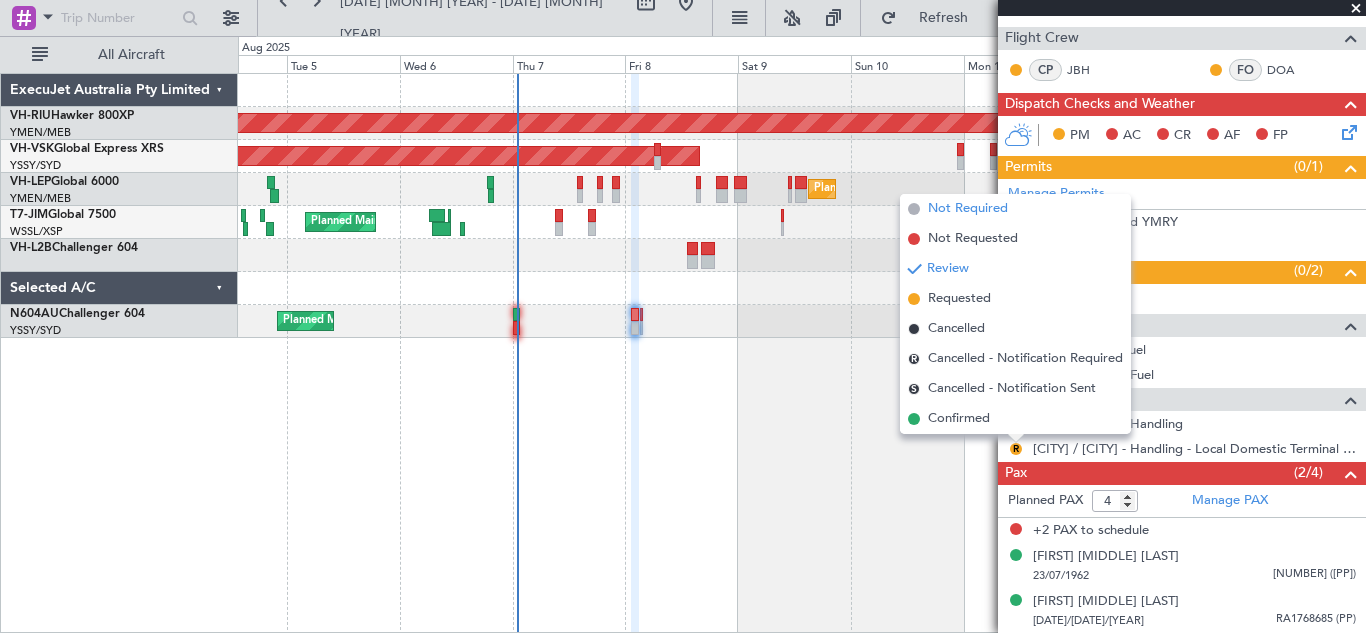 click on "Not Required" at bounding box center (968, 209) 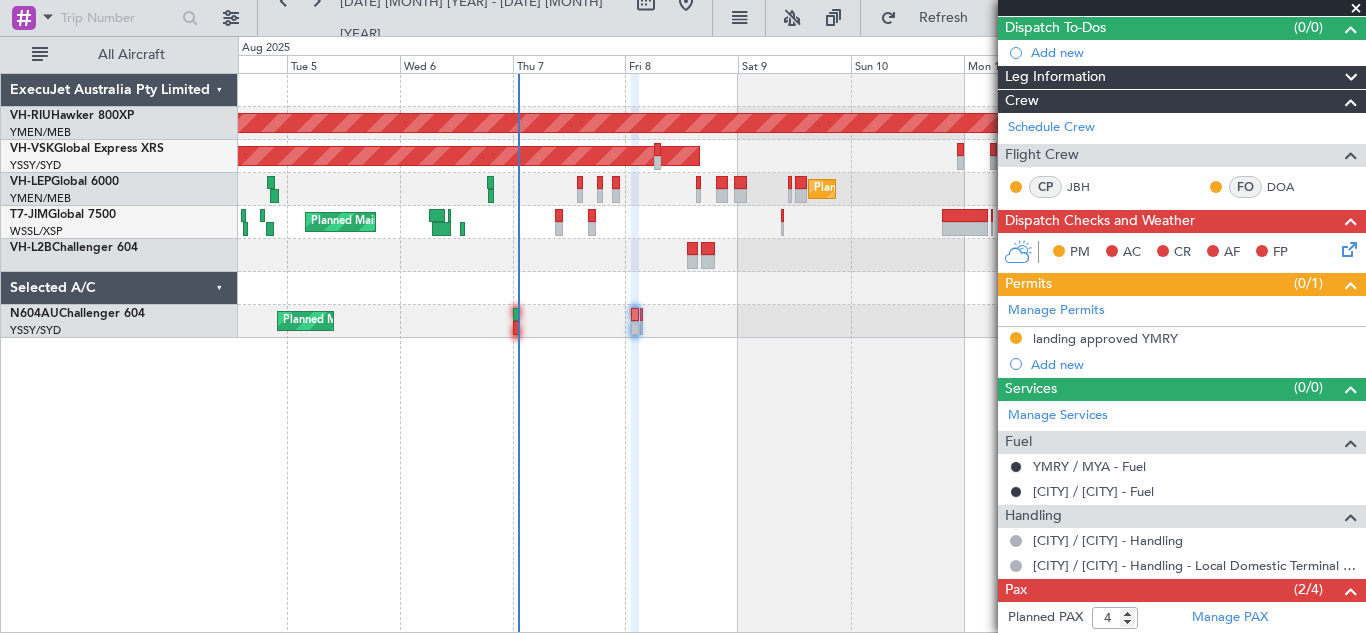 scroll, scrollTop: 197, scrollLeft: 0, axis: vertical 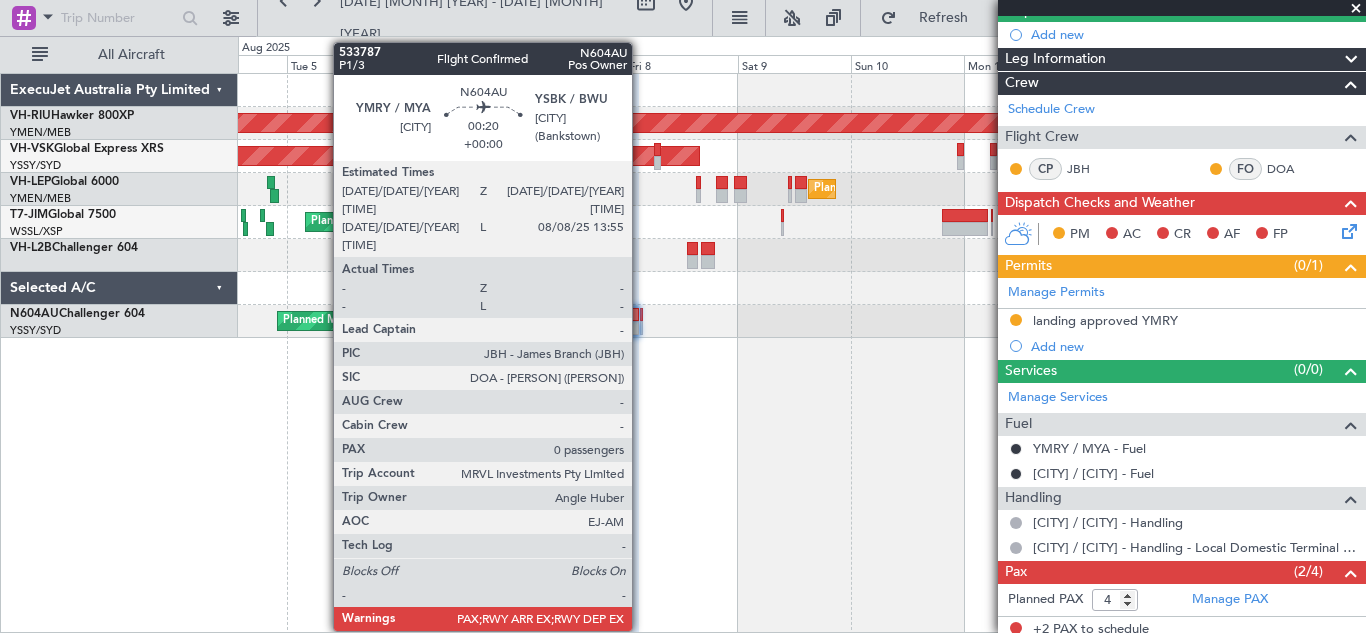 click 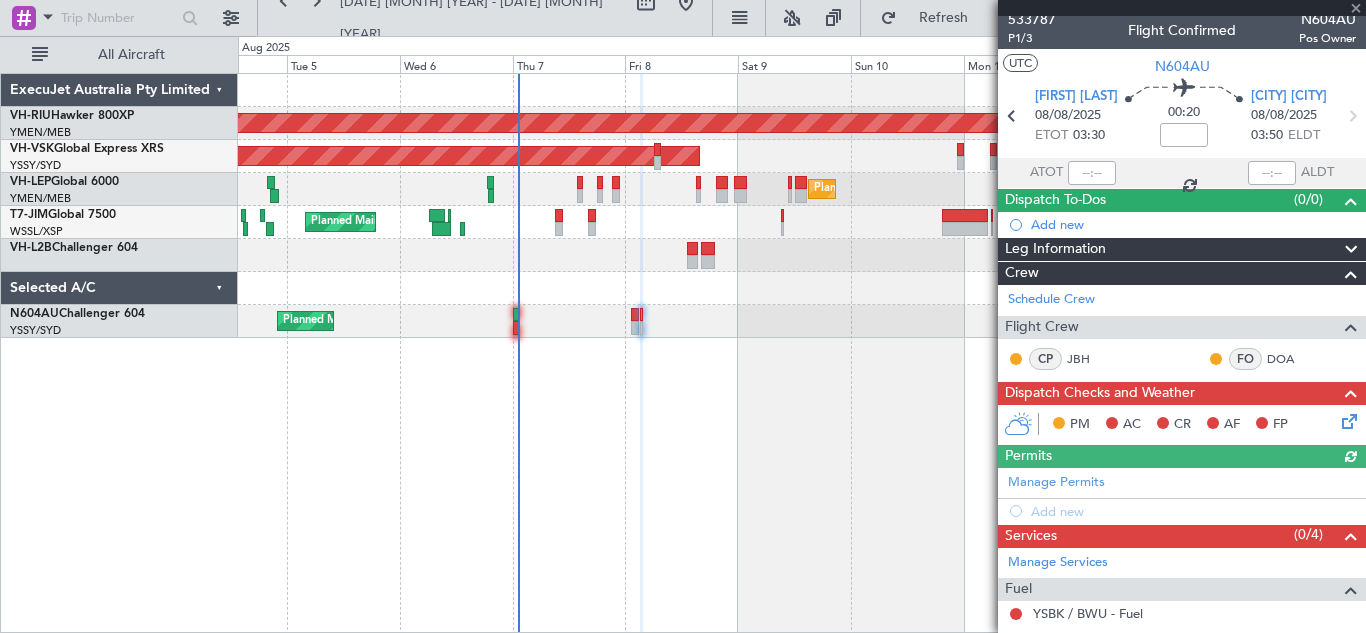 scroll, scrollTop: 155, scrollLeft: 0, axis: vertical 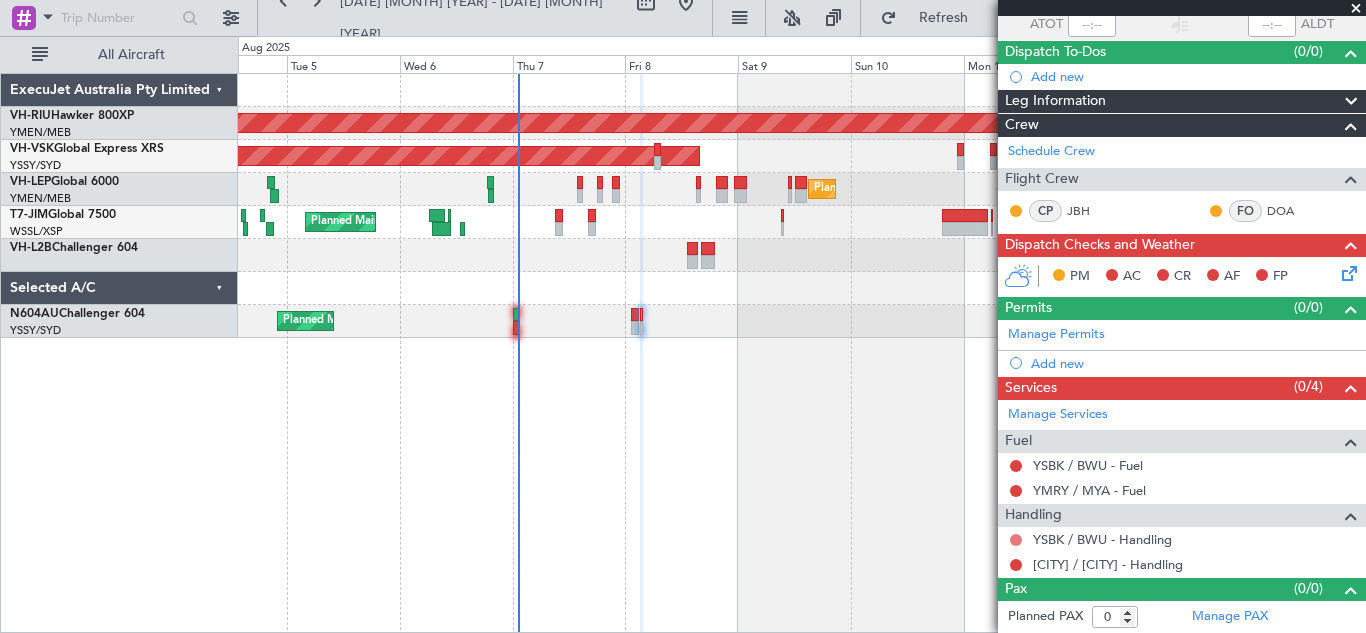 click at bounding box center (1016, 540) 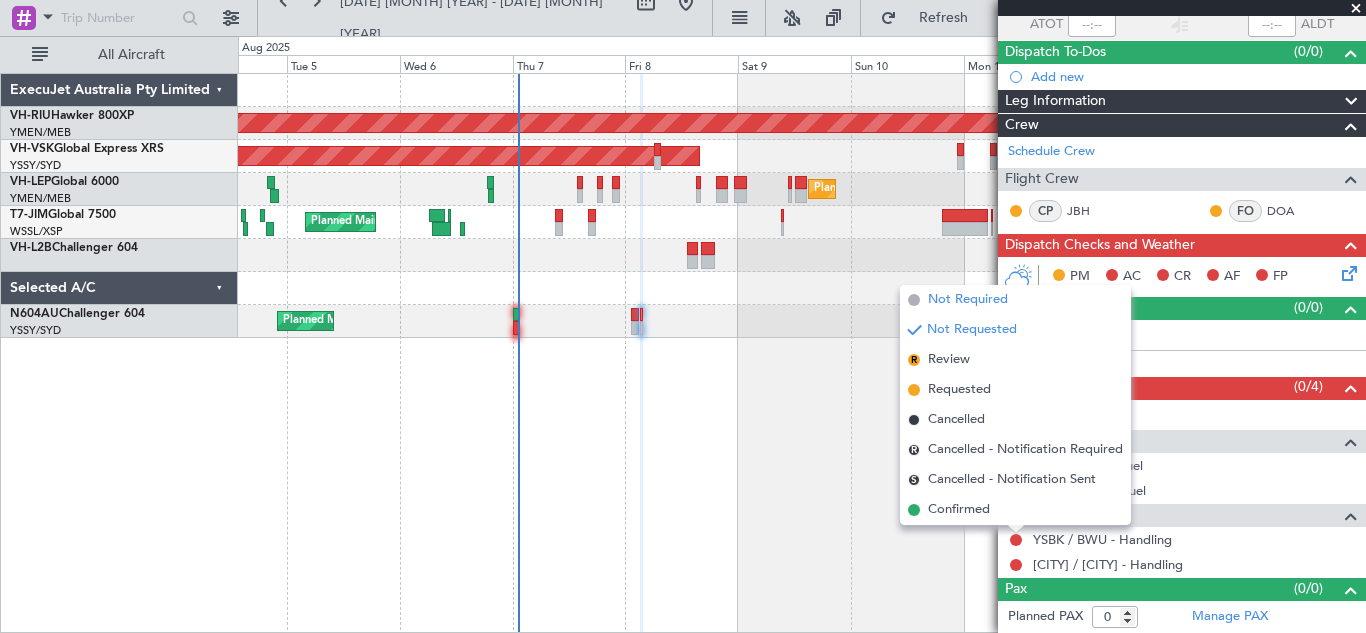 click on "Not Required" at bounding box center (968, 300) 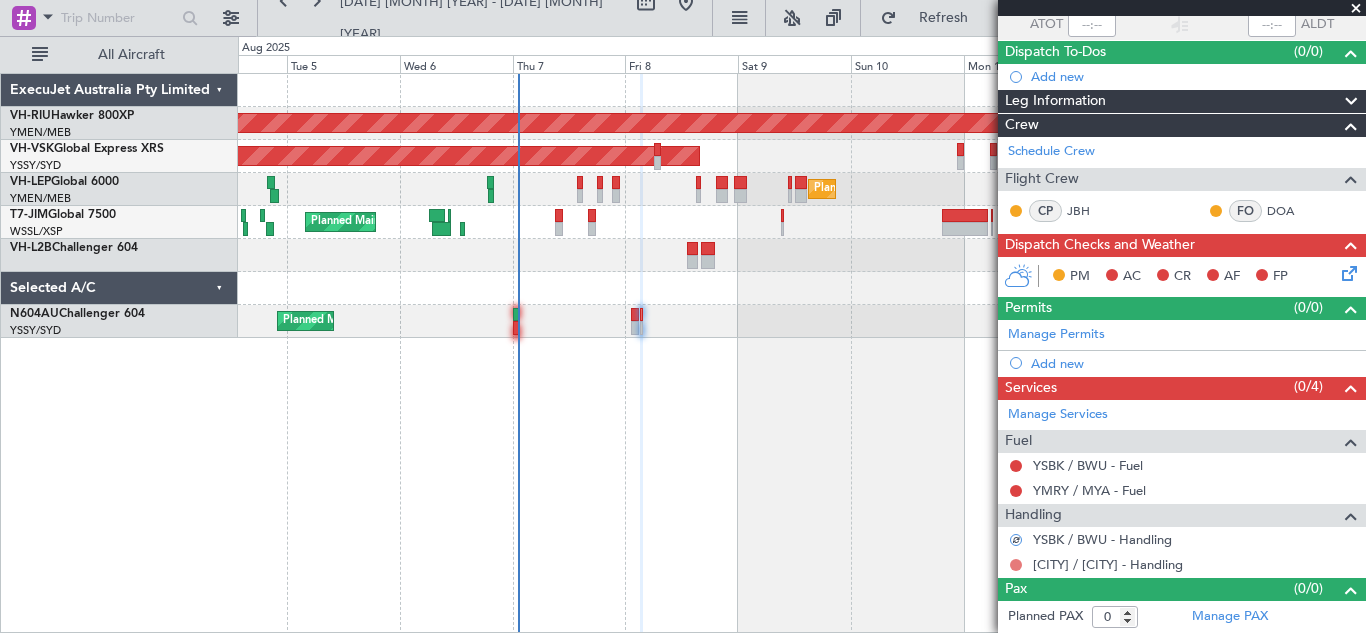 click at bounding box center (1016, 565) 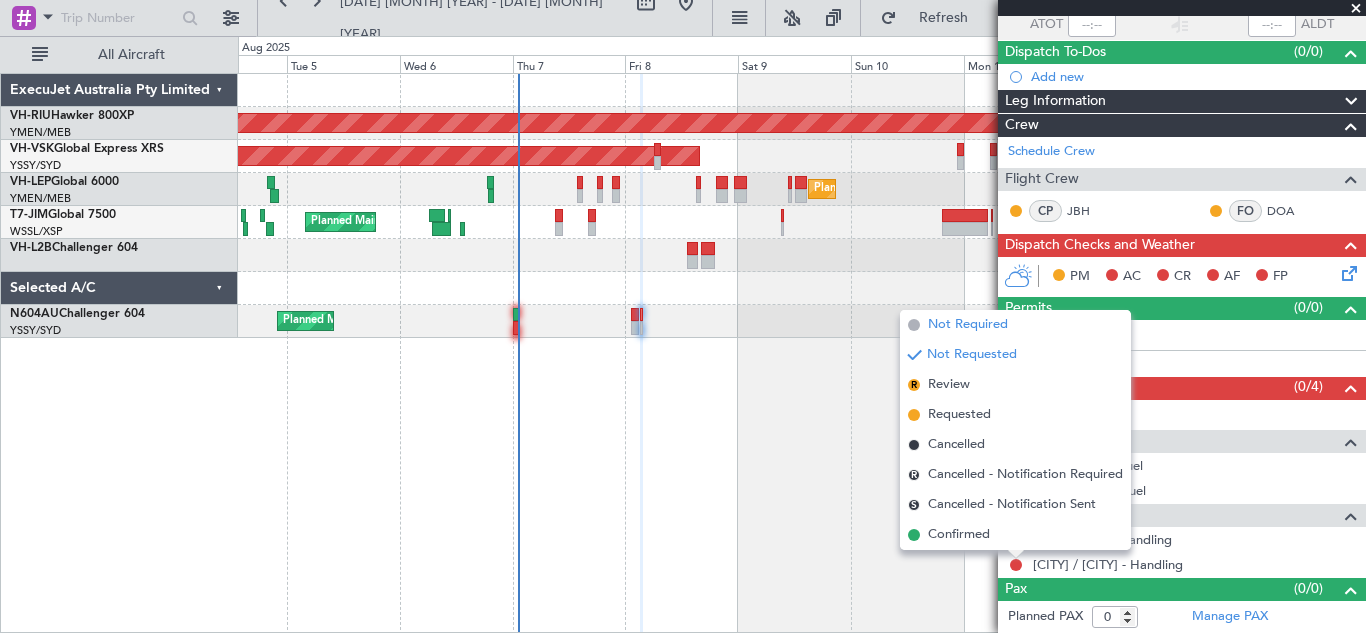 click on "Not Required" at bounding box center [968, 325] 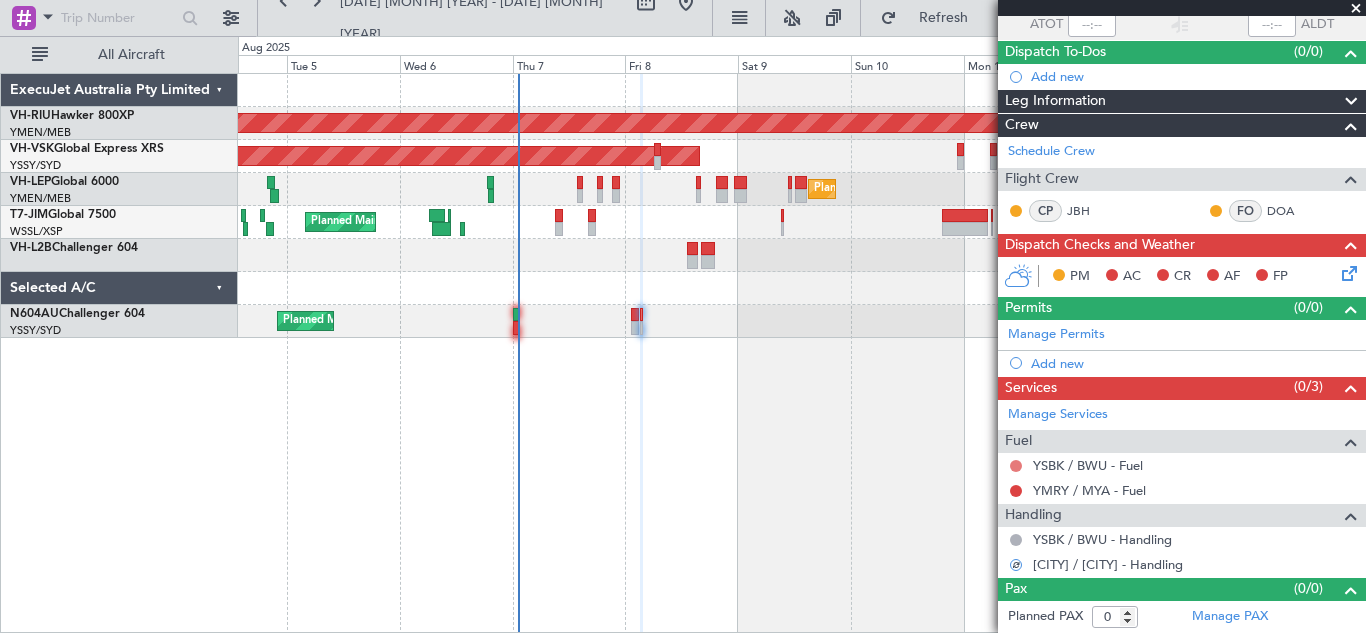 click at bounding box center (1016, 466) 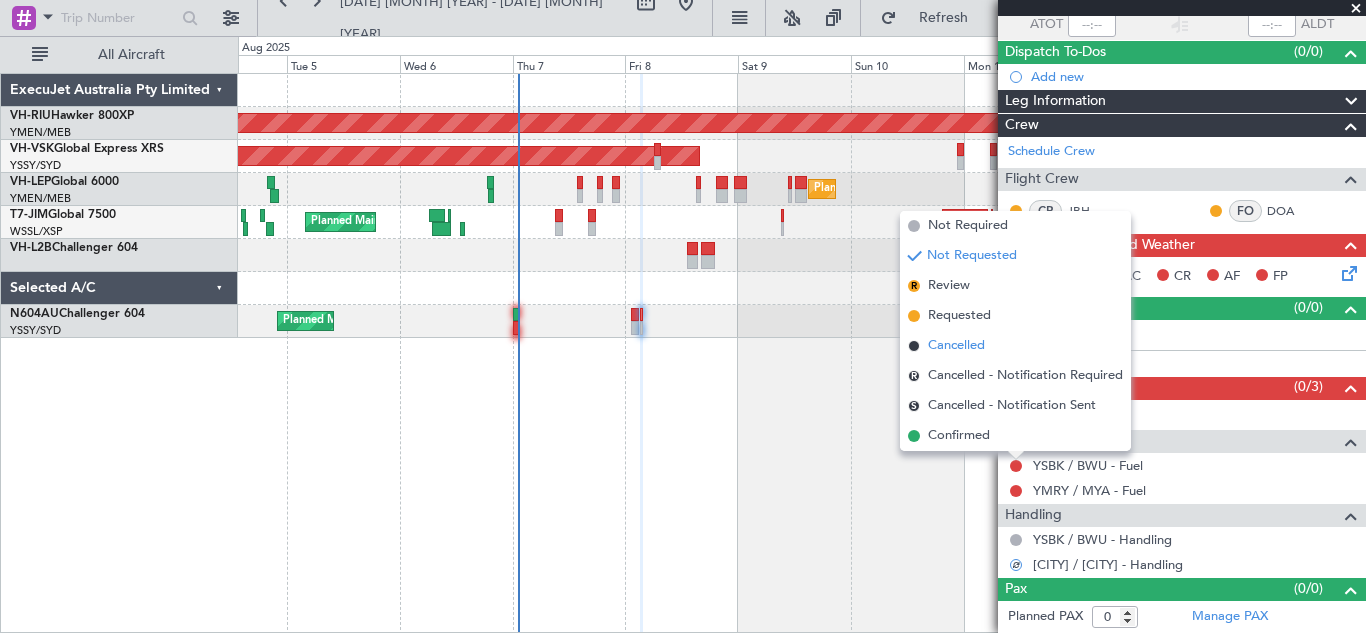 click on "Cancelled" at bounding box center [956, 346] 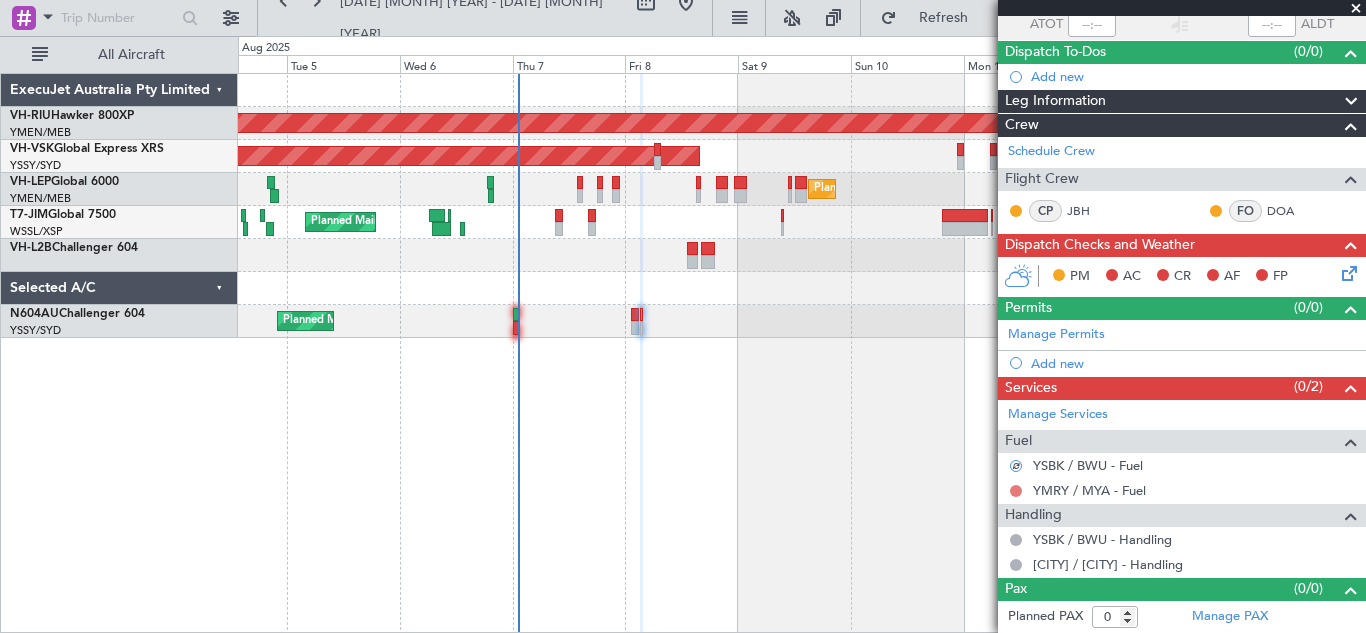 click at bounding box center (1016, 491) 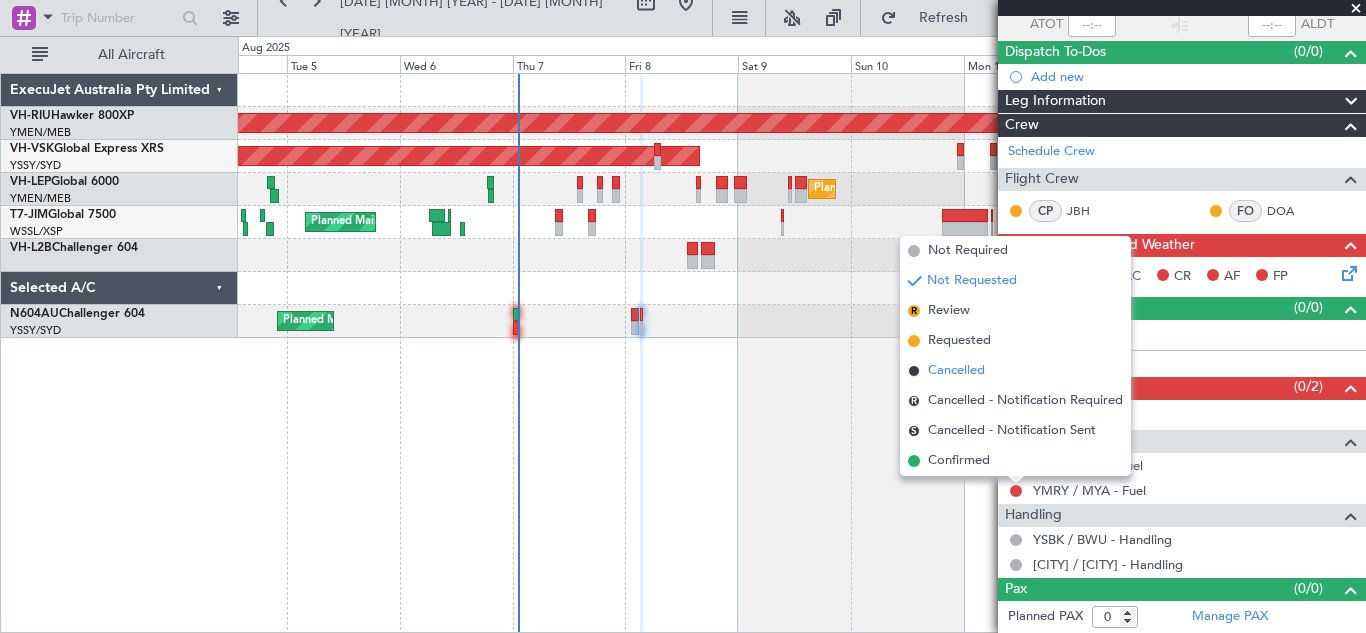 click on "Cancelled" at bounding box center (956, 371) 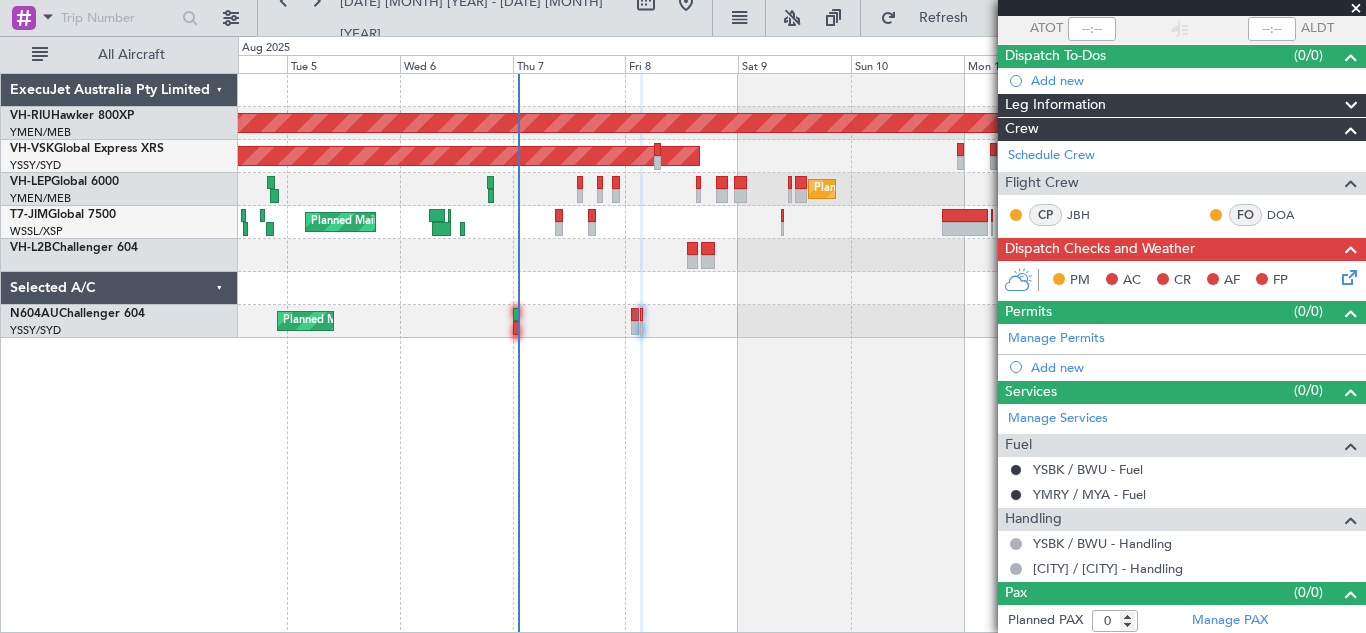 scroll, scrollTop: 155, scrollLeft: 0, axis: vertical 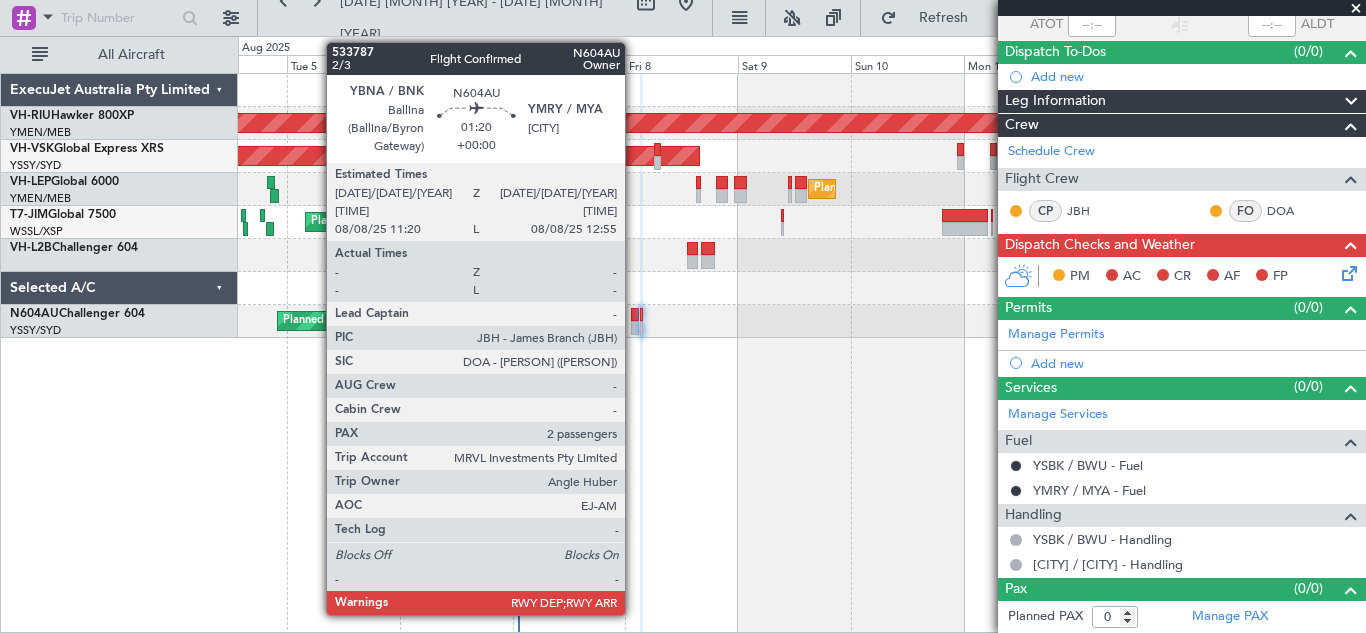 click 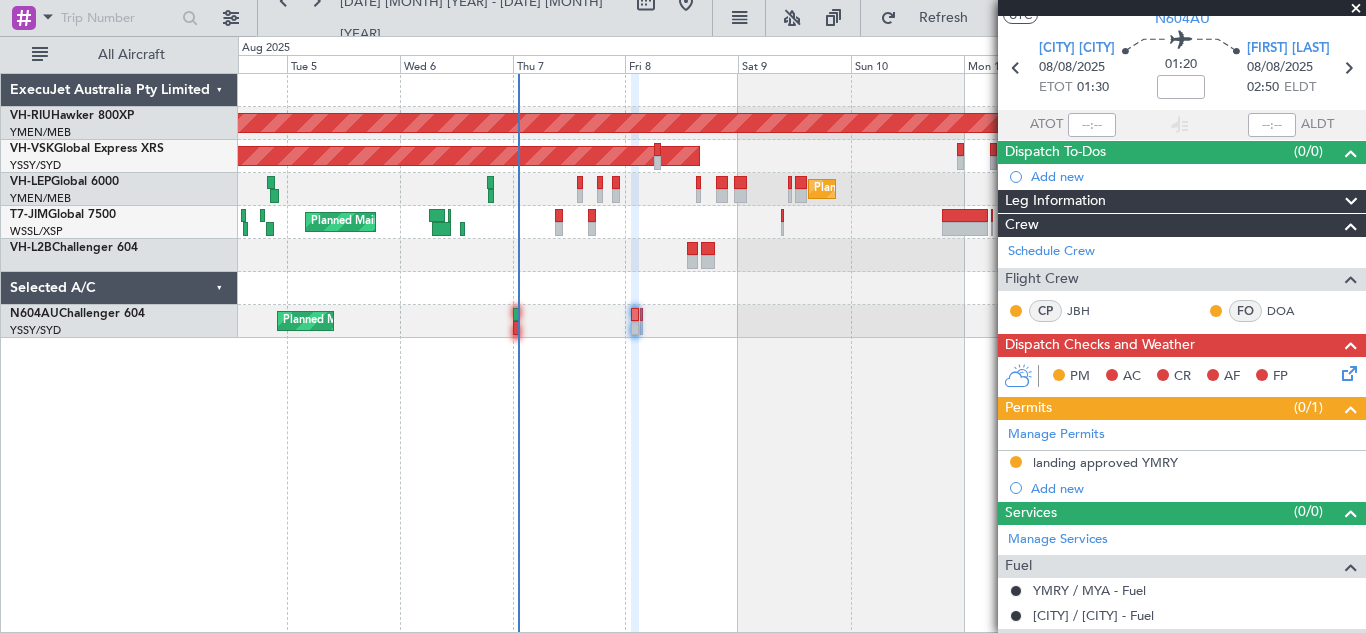 scroll, scrollTop: 0, scrollLeft: 0, axis: both 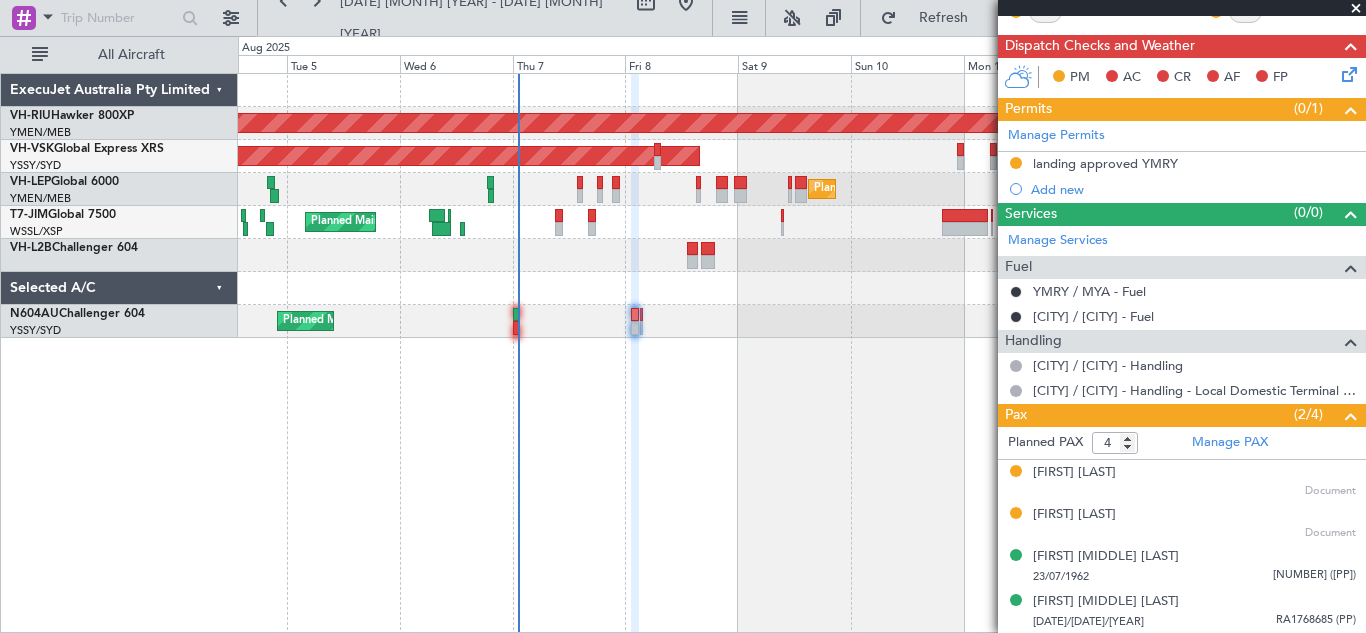 click at bounding box center [1356, 9] 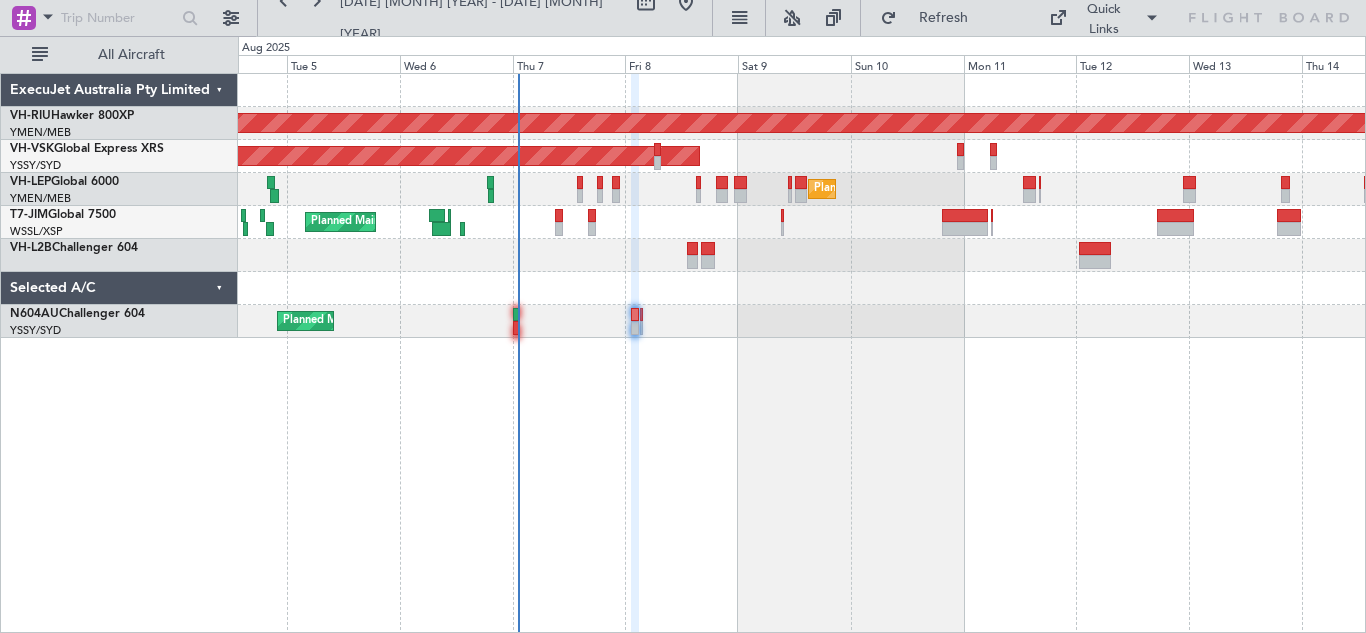 type on "0" 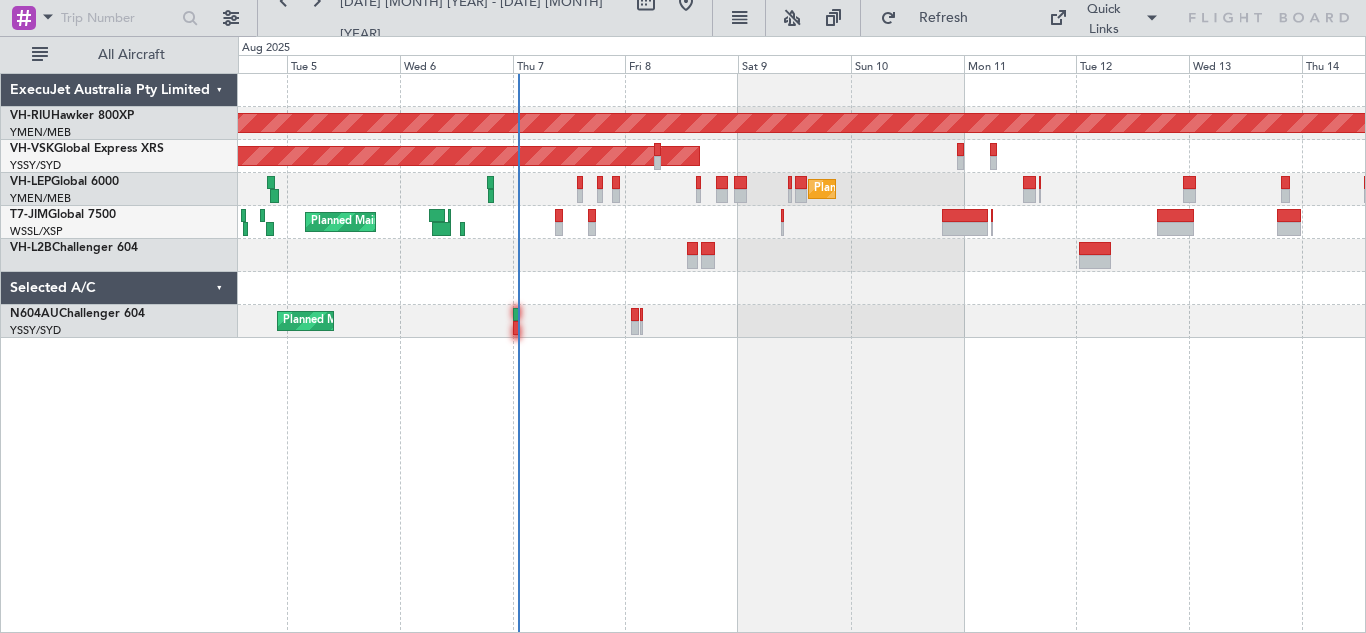 scroll, scrollTop: 0, scrollLeft: 0, axis: both 